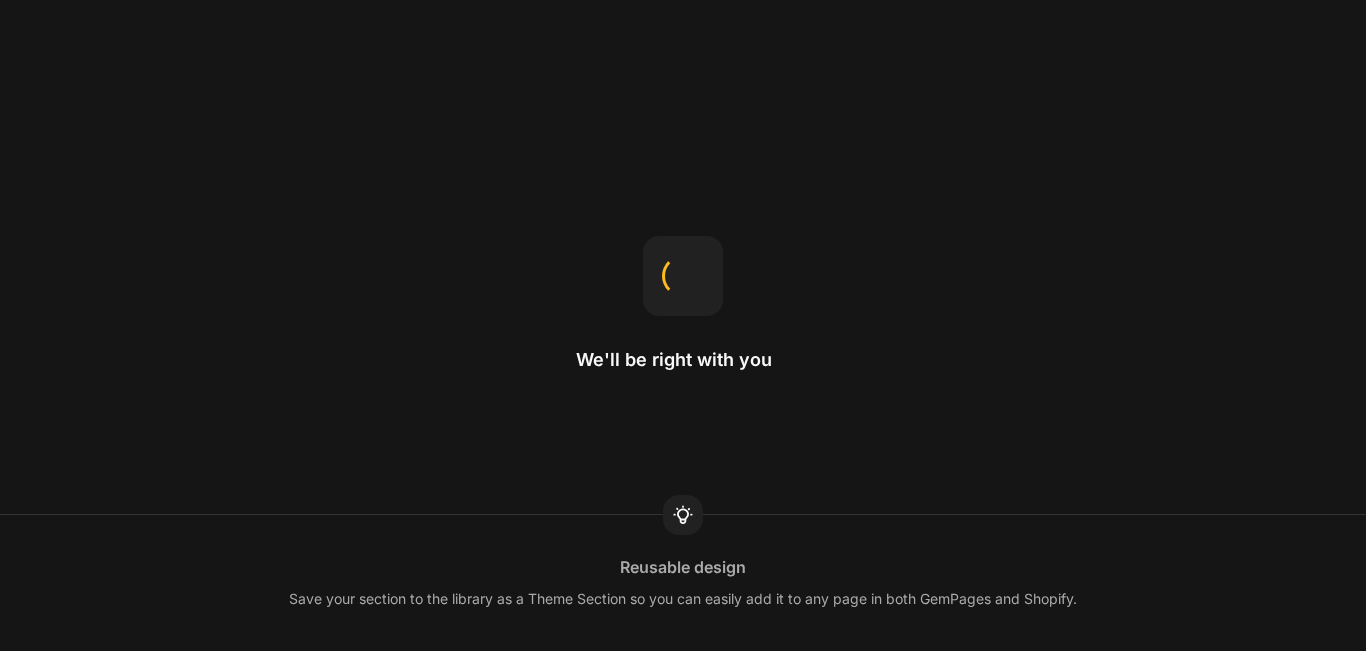 scroll, scrollTop: 0, scrollLeft: 0, axis: both 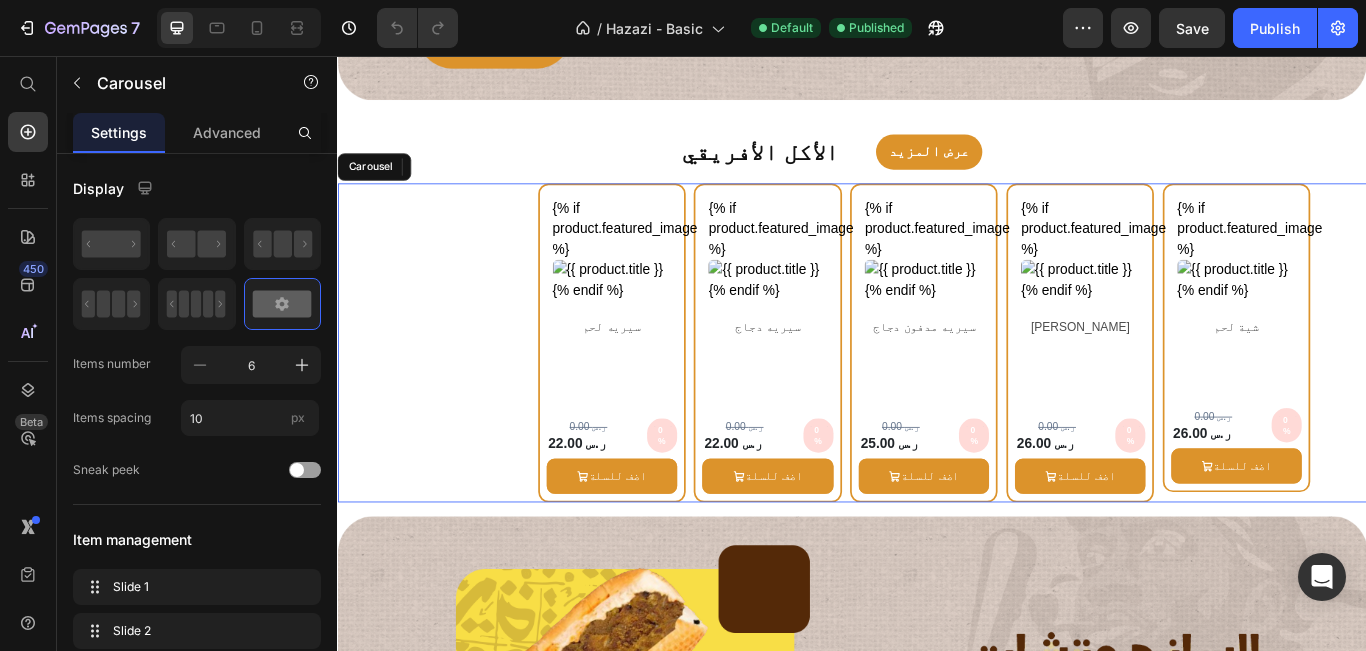 click on "{% if product.featured_image %}
{% endif %} Custom Code شية لحم Product Title Row 0.00 ر.س Product Price 26.00 ر.س Product Price 0% Discount Tag Row Row
اضف للسلة Product Cart Button Row Product Row {% if product.featured_image %}
{% endif %} Custom Code سيريه جمبري Product Title Row 0.00 ر.س Product Price 26.00 ر.س Product Price 0% Discount Tag Row Row
اضف للسلة Product Cart Button Row Product Row {% if product.featured_image %}
{% endif %} Custom Code سيريه مدفون دجاج Product Title Row 0.00 ر.س Product Price 25.00 ر.س Product Price 0% Discount Tag Row Row
اضف للسلة Product Cart Button Row Product Row {% if product.featured_image %}
{% endif %} Custom Code سيريه دجاج Product Title Row 0.00 ر.س Product Price 22.00 ر.س Product Price 0% Discount Tag Row Row
اضف للسلة Product Cart Button Row Product Row" at bounding box center (937, 390) 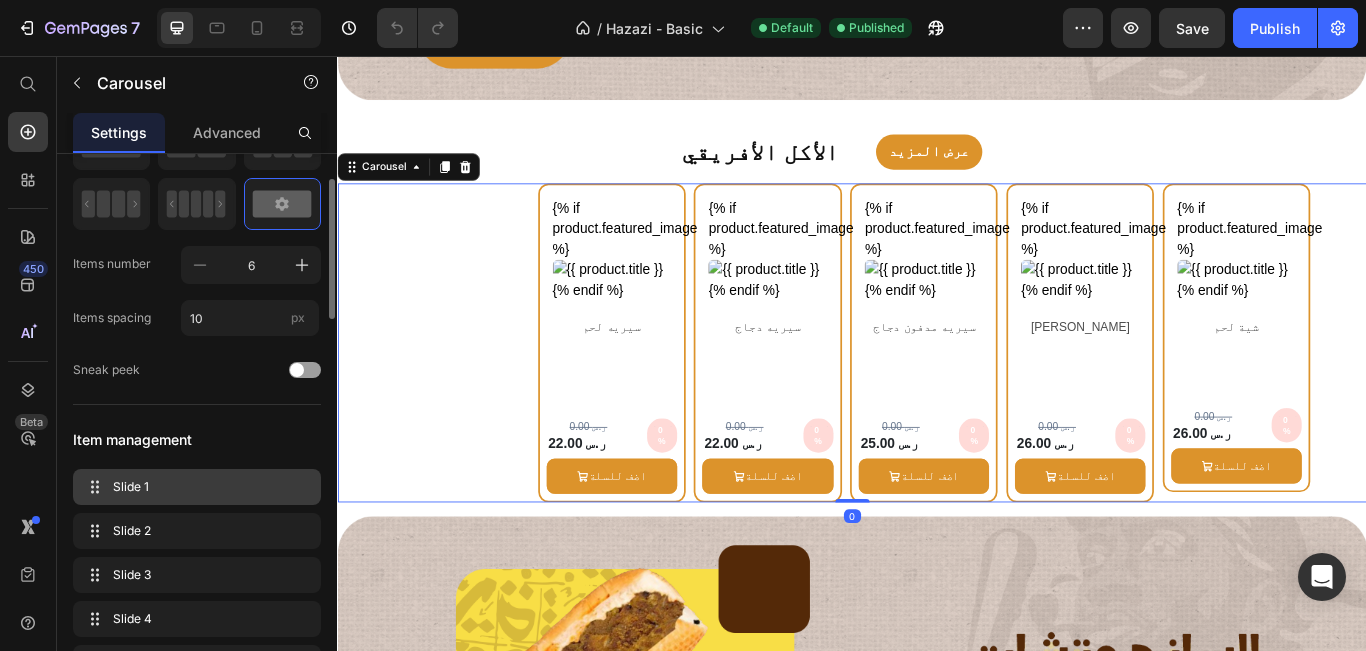 scroll, scrollTop: 200, scrollLeft: 0, axis: vertical 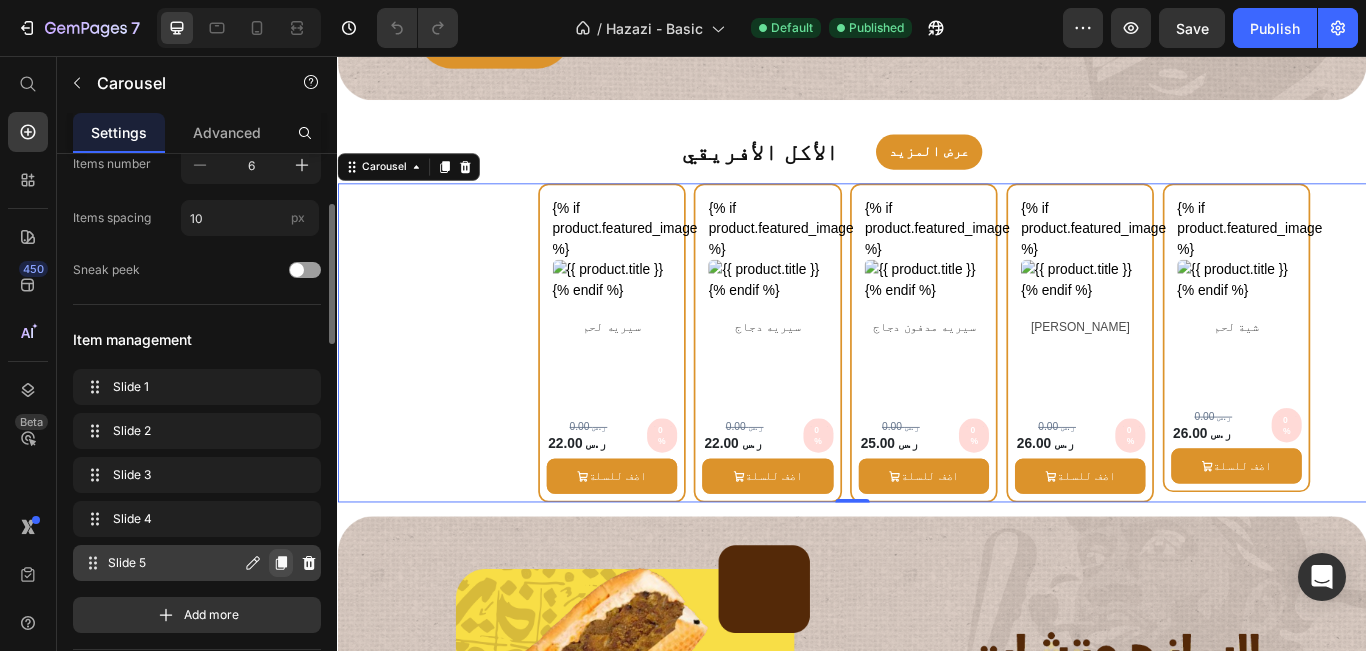 click 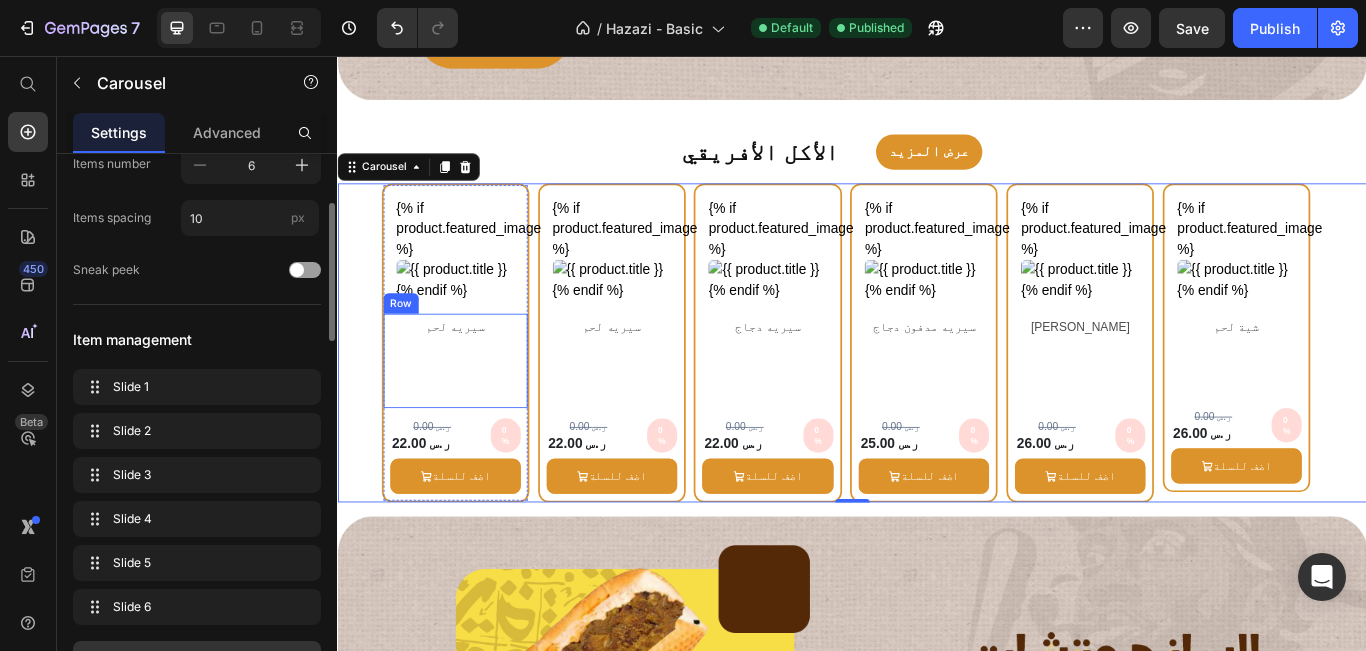 click on "سيريه لحم" at bounding box center (474, 371) 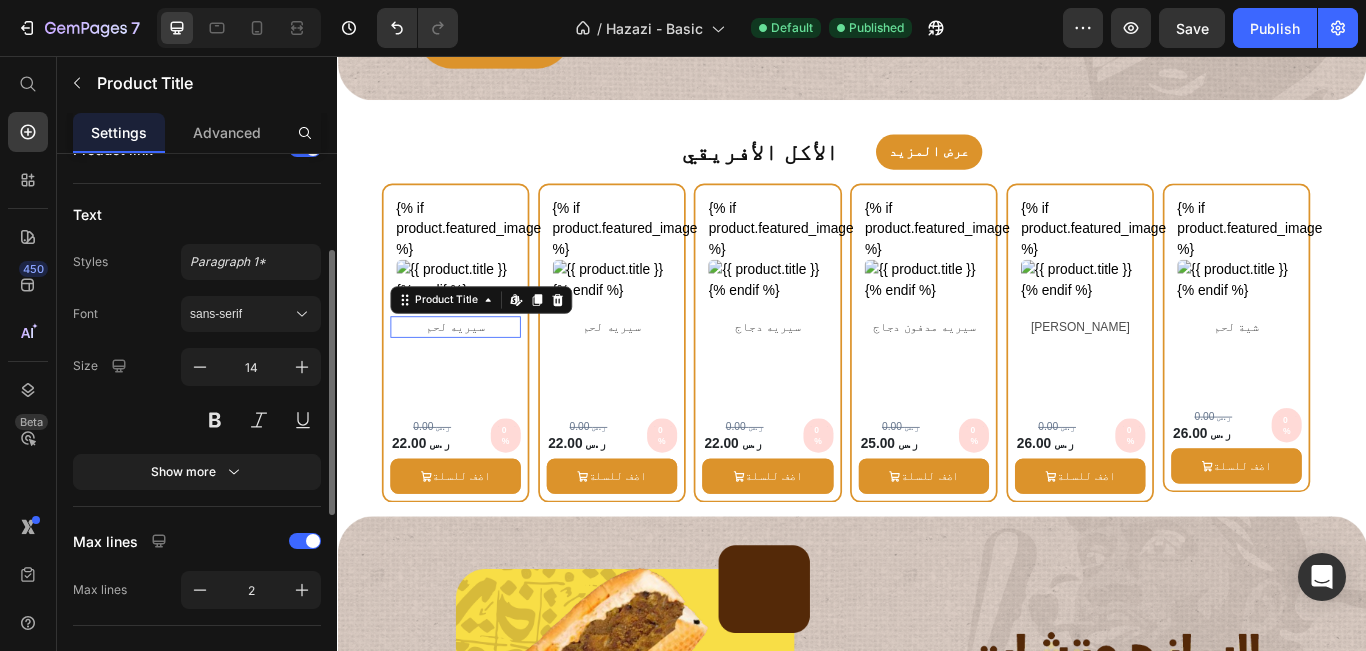scroll, scrollTop: 0, scrollLeft: 0, axis: both 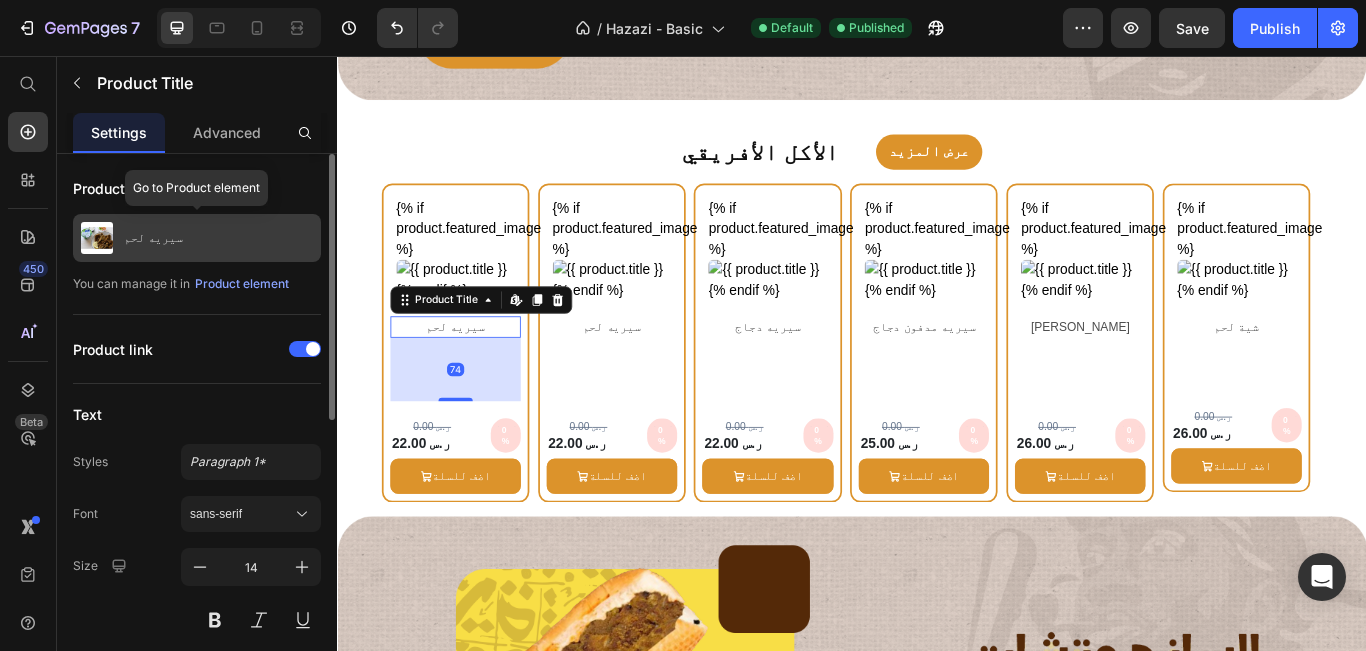 click on "سيريه لحم" at bounding box center [197, 238] 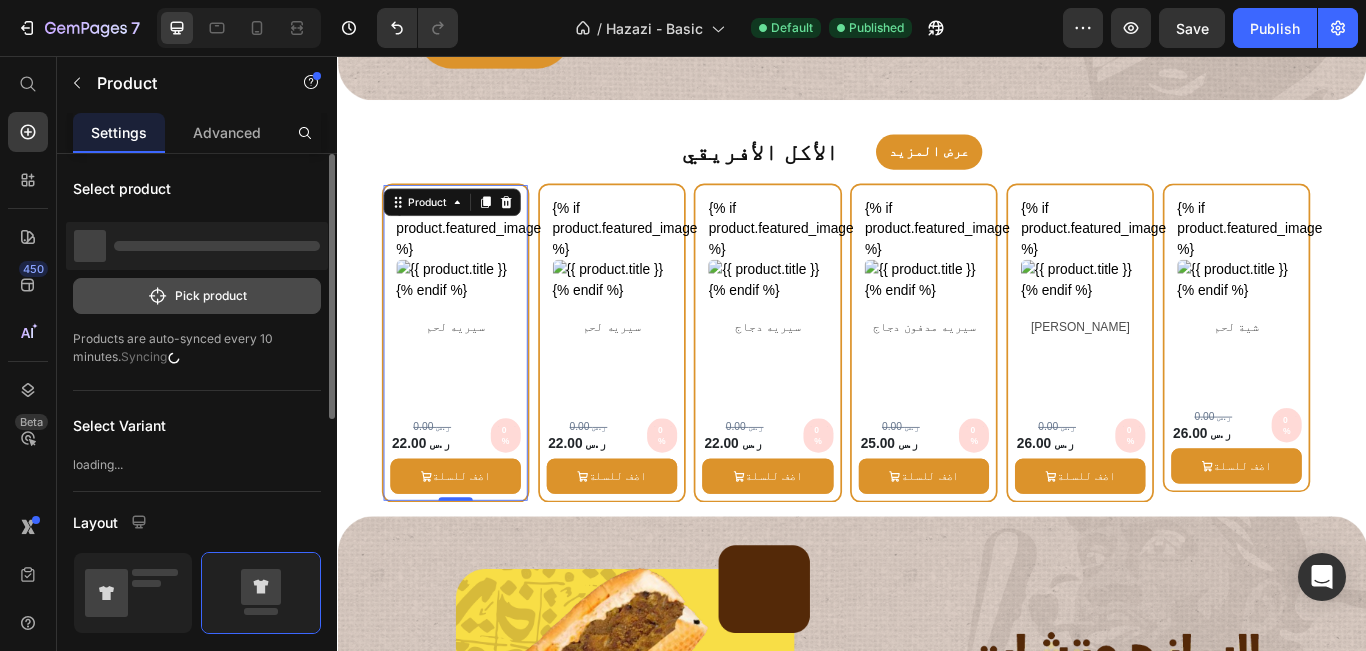 click on "Pick product" at bounding box center (197, 296) 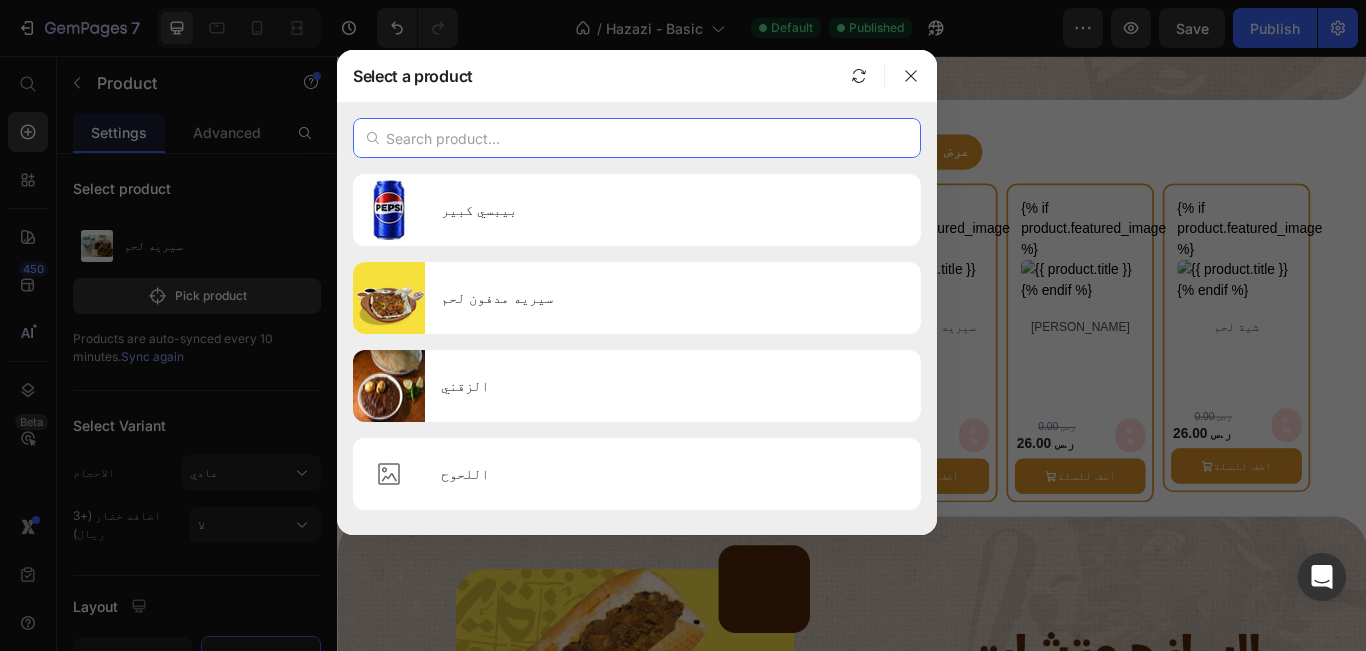 click at bounding box center [637, 138] 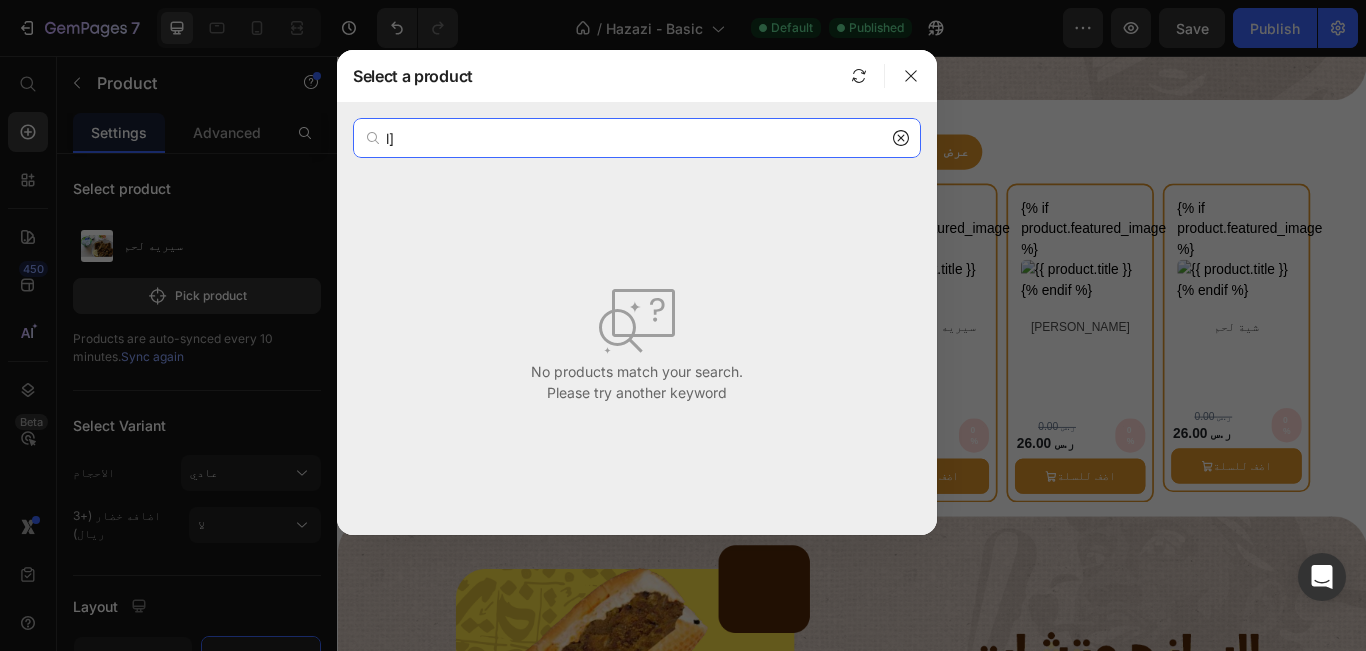 type on "l" 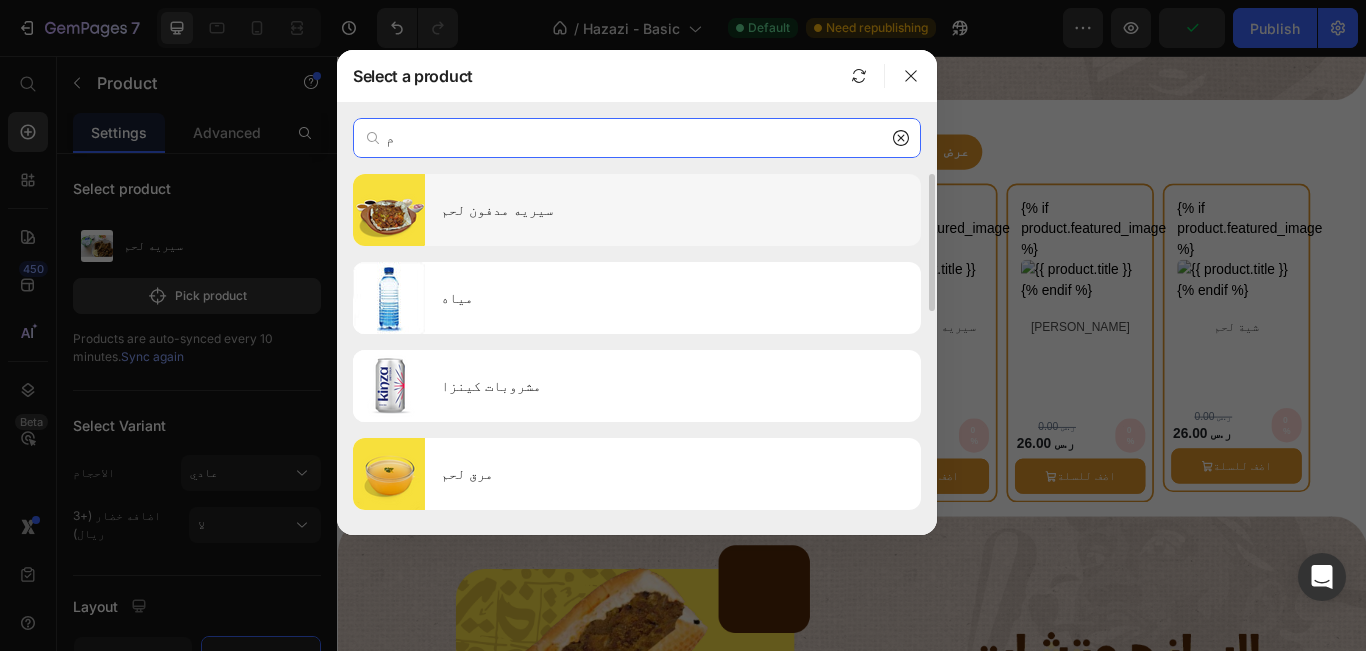 type on "م" 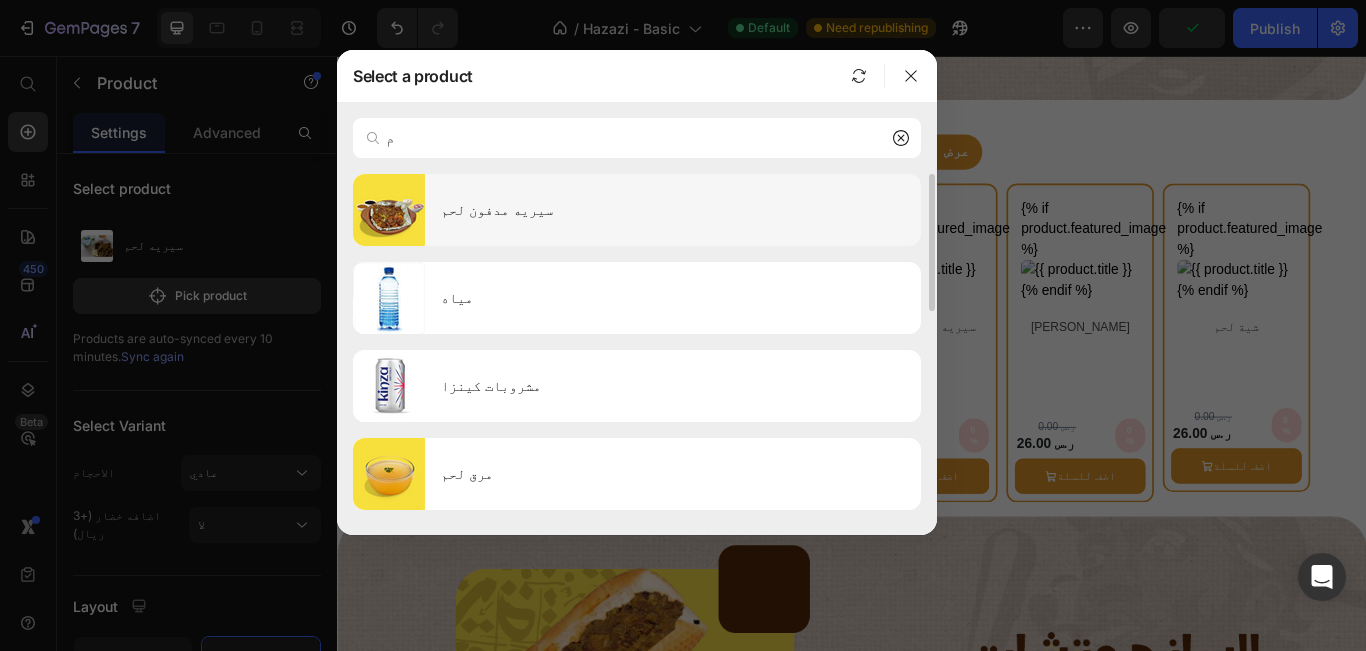 click on "سيريه مدفون لحم" at bounding box center (673, 210) 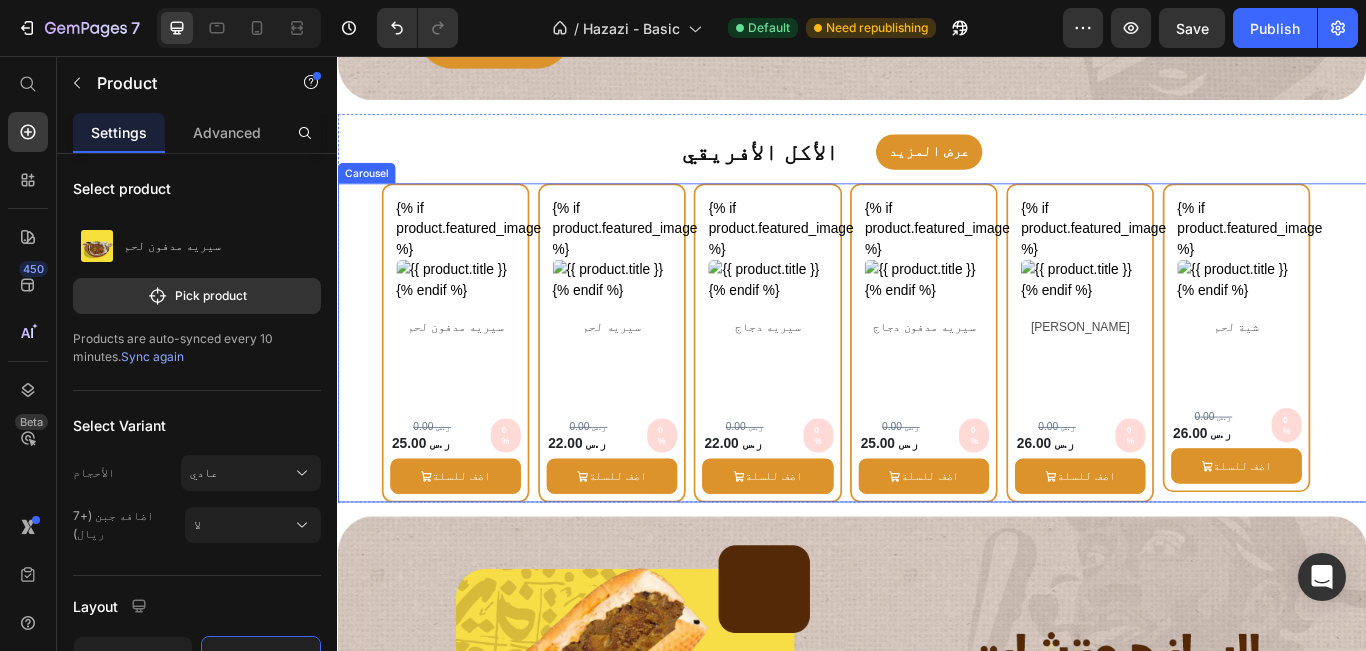 click on "{% if product.featured_image %}
{% endif %} Custom Code شية لحم Product Title Row 0.00 ر.س Product Price 26.00 ر.س Product Price 0% Discount Tag Row Row
اضف للسلة Product Cart Button Row Product Row {% if product.featured_image %}
{% endif %} Custom Code سيريه جمبري Product Title Row 0.00 ر.س Product Price 26.00 ر.س Product Price 0% Discount Tag Row Row
اضف للسلة Product Cart Button Row Product Row {% if product.featured_image %}
{% endif %} Custom Code سيريه مدفون دجاج Product Title Row 0.00 ر.س Product Price 25.00 ر.س Product Price 0% Discount Tag Row Row
اضف للسلة Product Cart Button Row Product Row {% if product.featured_image %}
{% endif %} Custom Code سيريه دجاج Product Title Row 0.00 ر.س Product Price 22.00 ر.س Product Price 0% Discount Tag Row Row
اضف للسلة Product Cart Button Row" at bounding box center [937, 390] 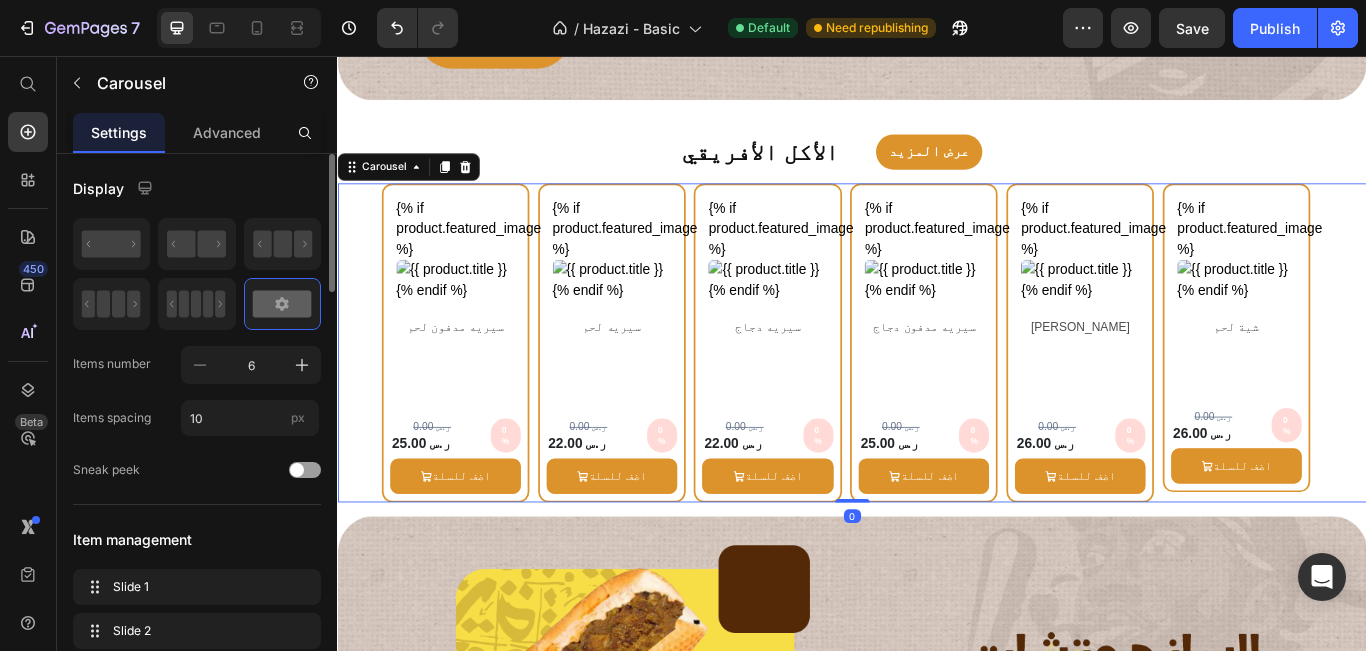 scroll, scrollTop: 300, scrollLeft: 0, axis: vertical 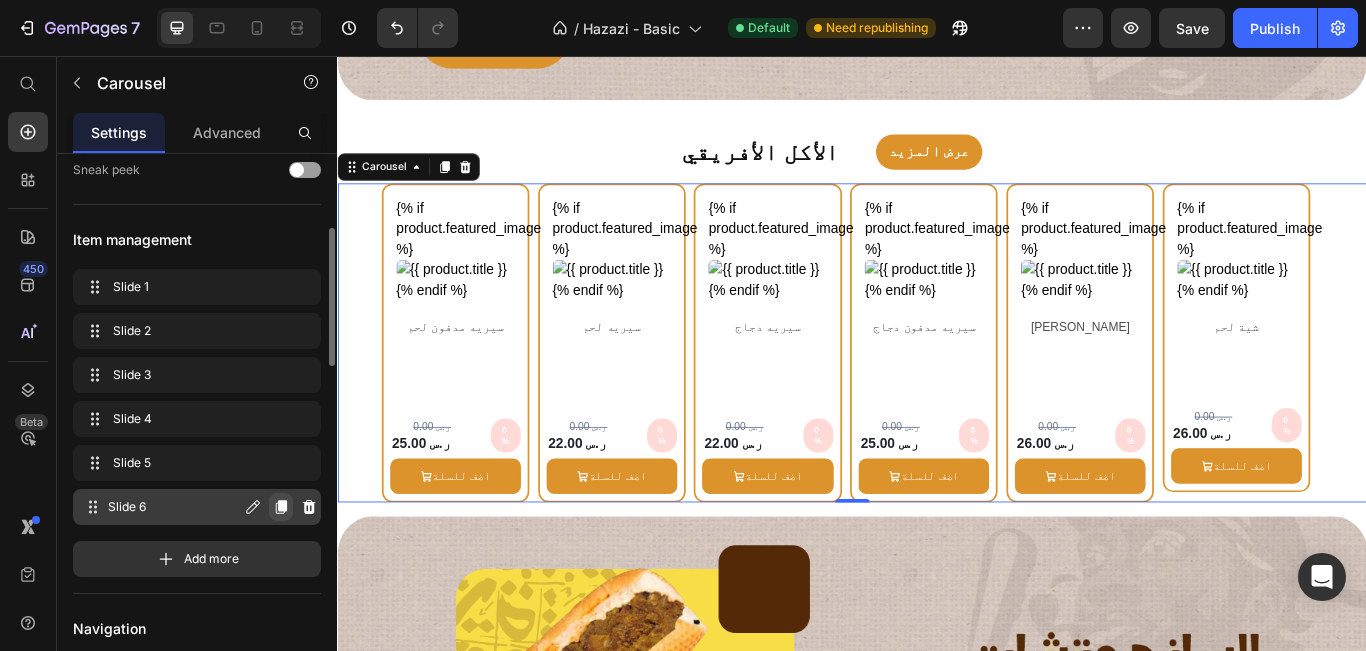 click 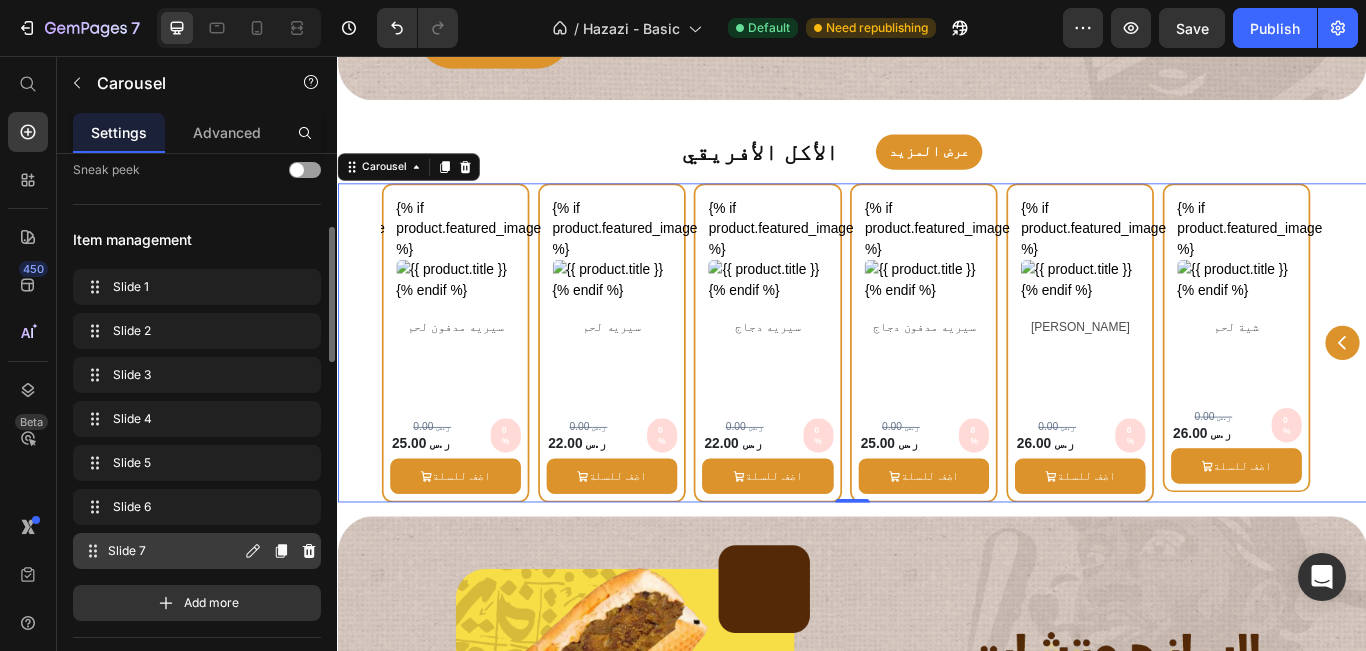 click on "Slide 7" at bounding box center (174, 551) 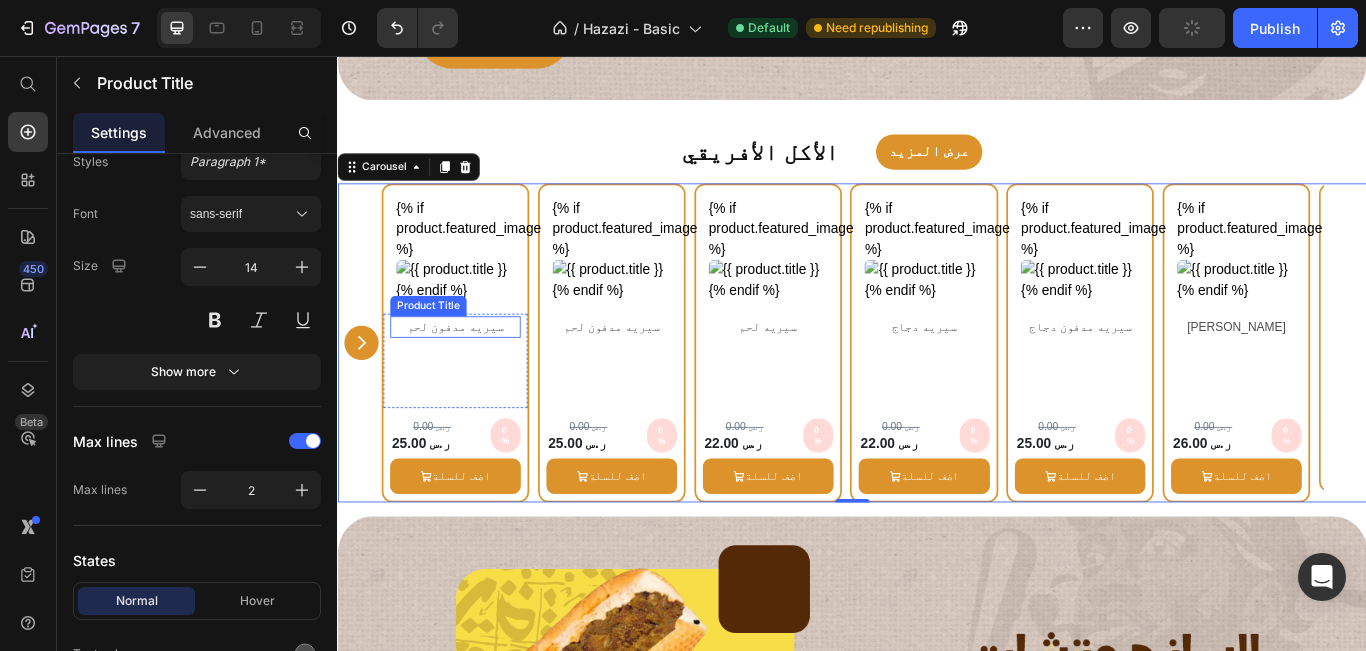 click on "سيريه مدفون لحم" at bounding box center (474, 371) 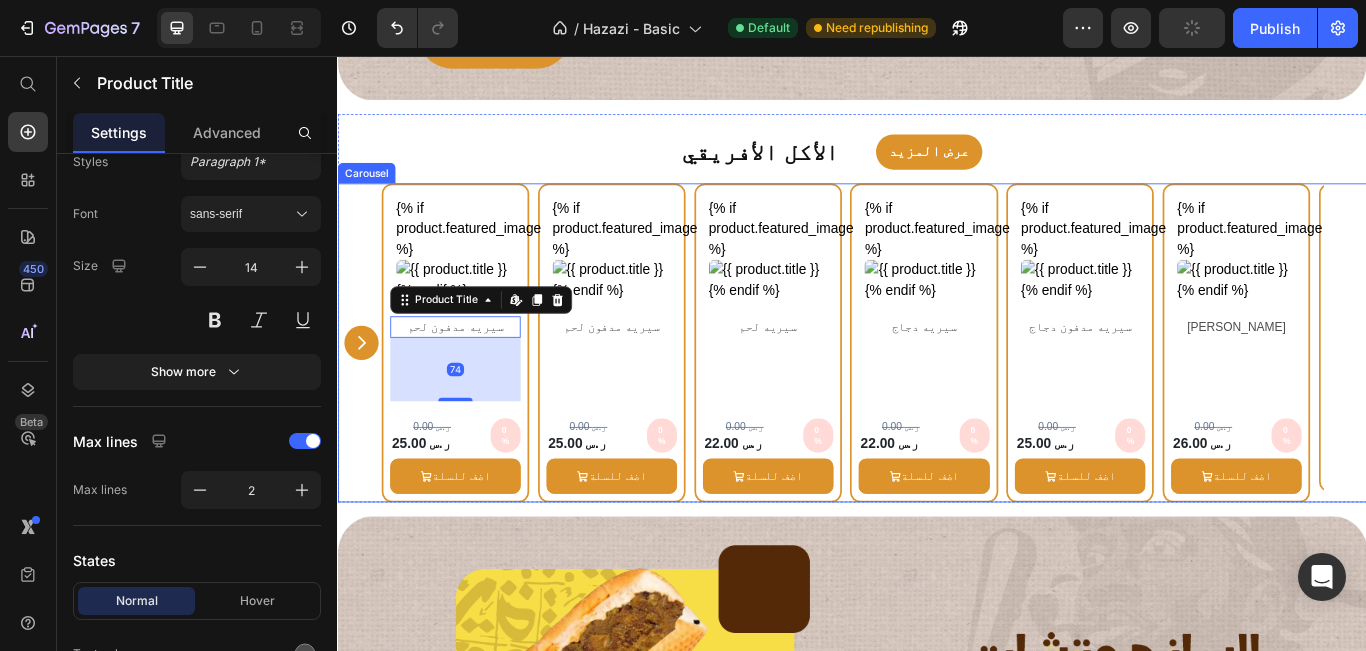 scroll, scrollTop: 0, scrollLeft: 0, axis: both 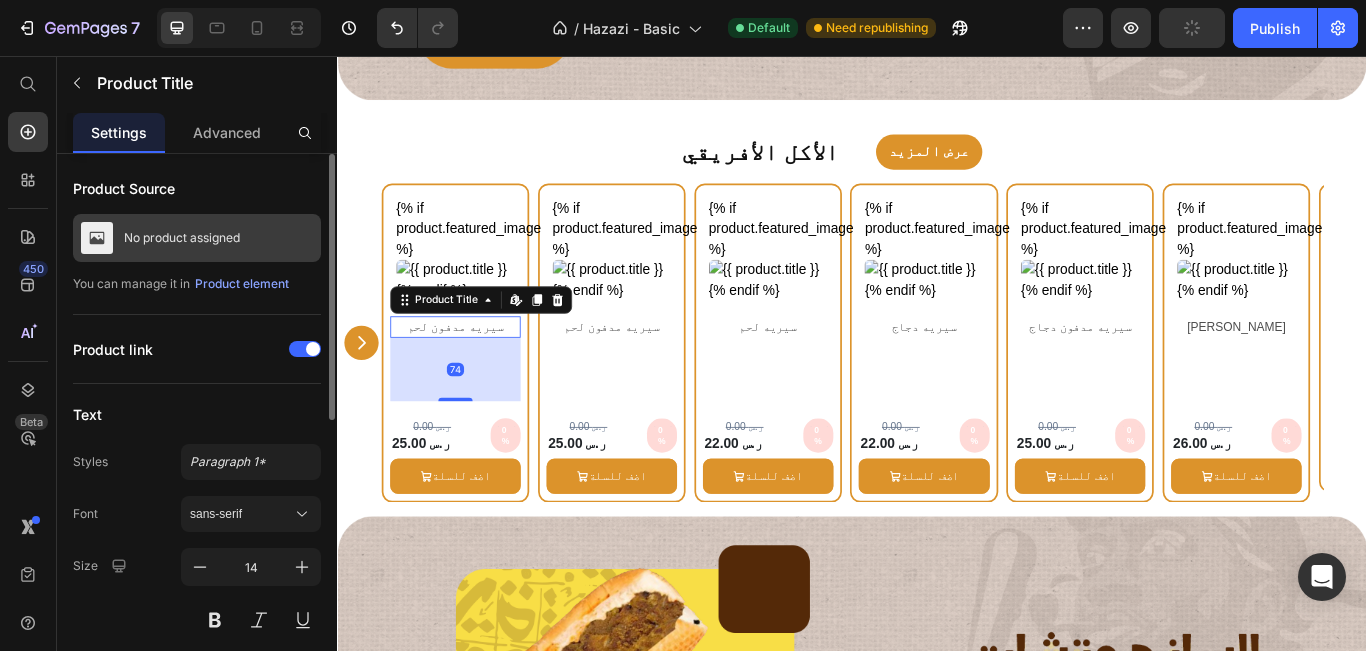 click on "No product assigned" at bounding box center (182, 238) 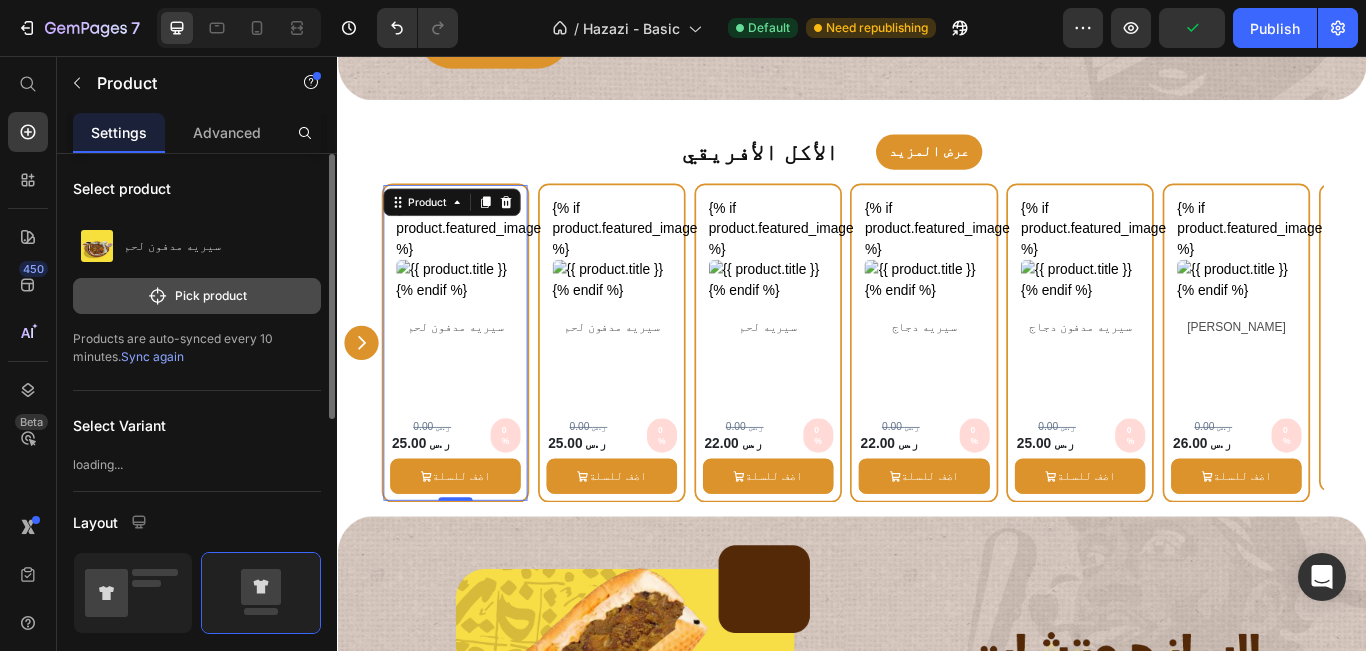 click on "Pick product" at bounding box center (197, 296) 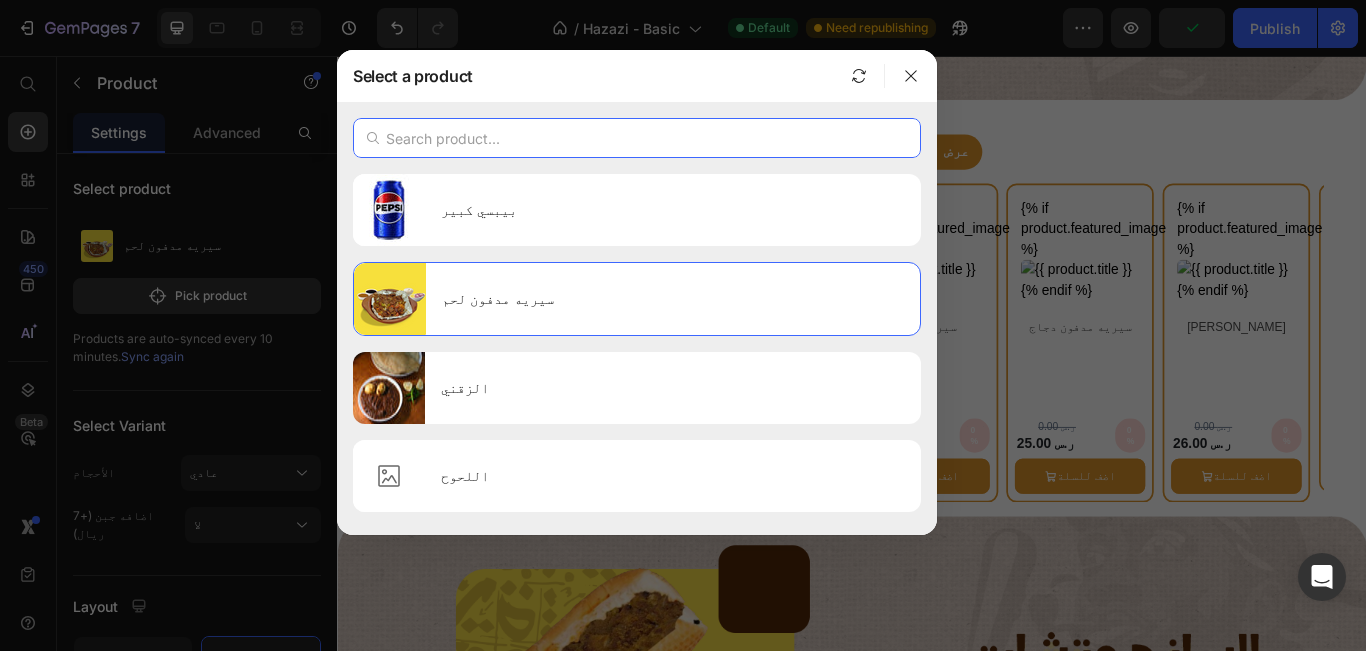 click at bounding box center [637, 138] 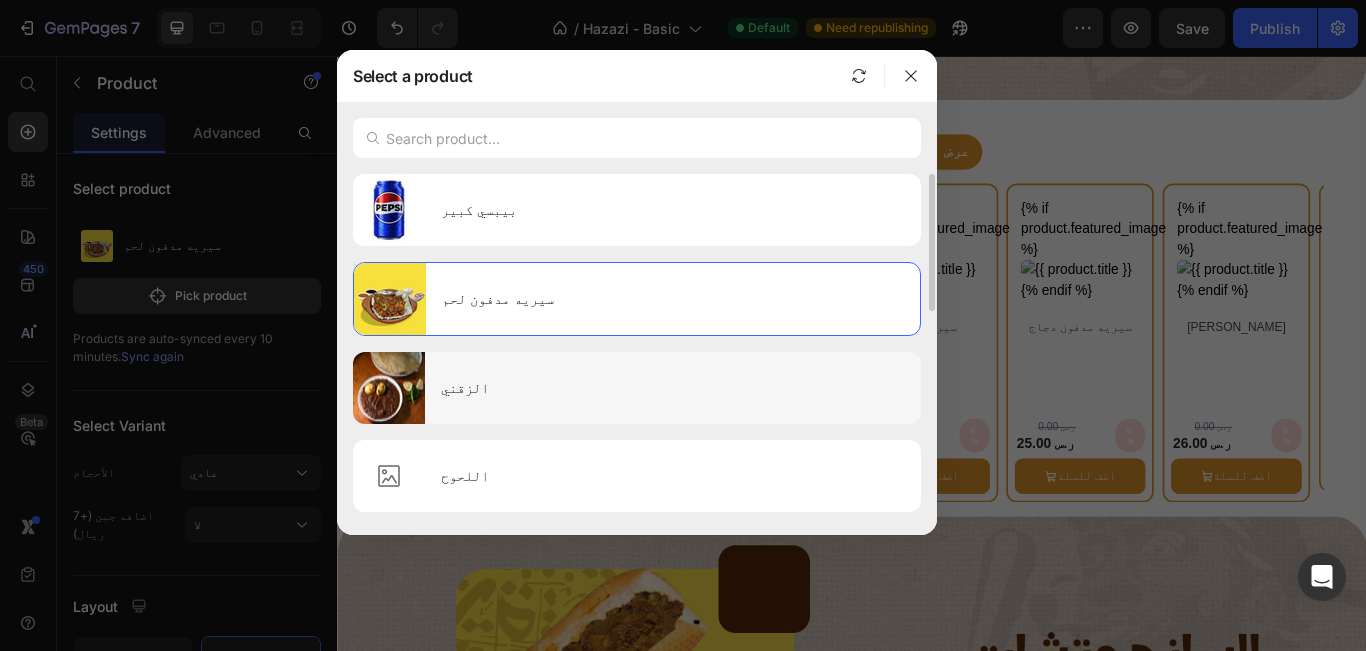click on "الزقني" at bounding box center [673, 388] 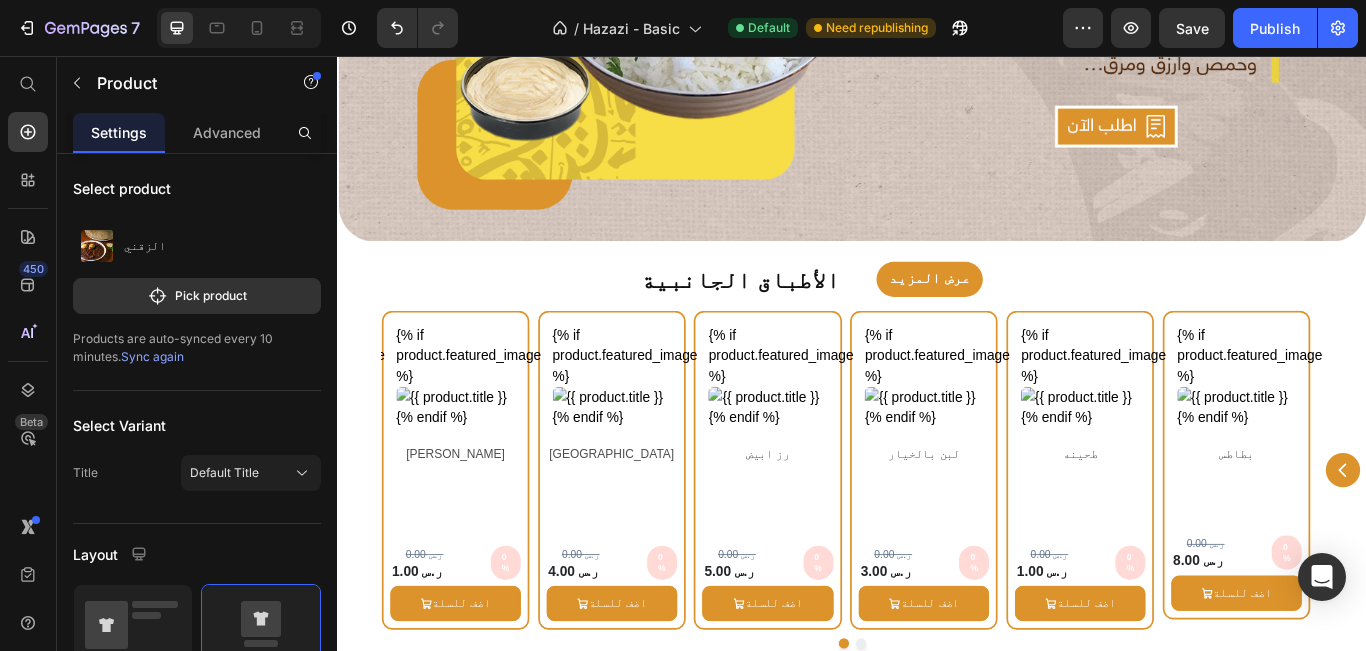 scroll, scrollTop: 3700, scrollLeft: 0, axis: vertical 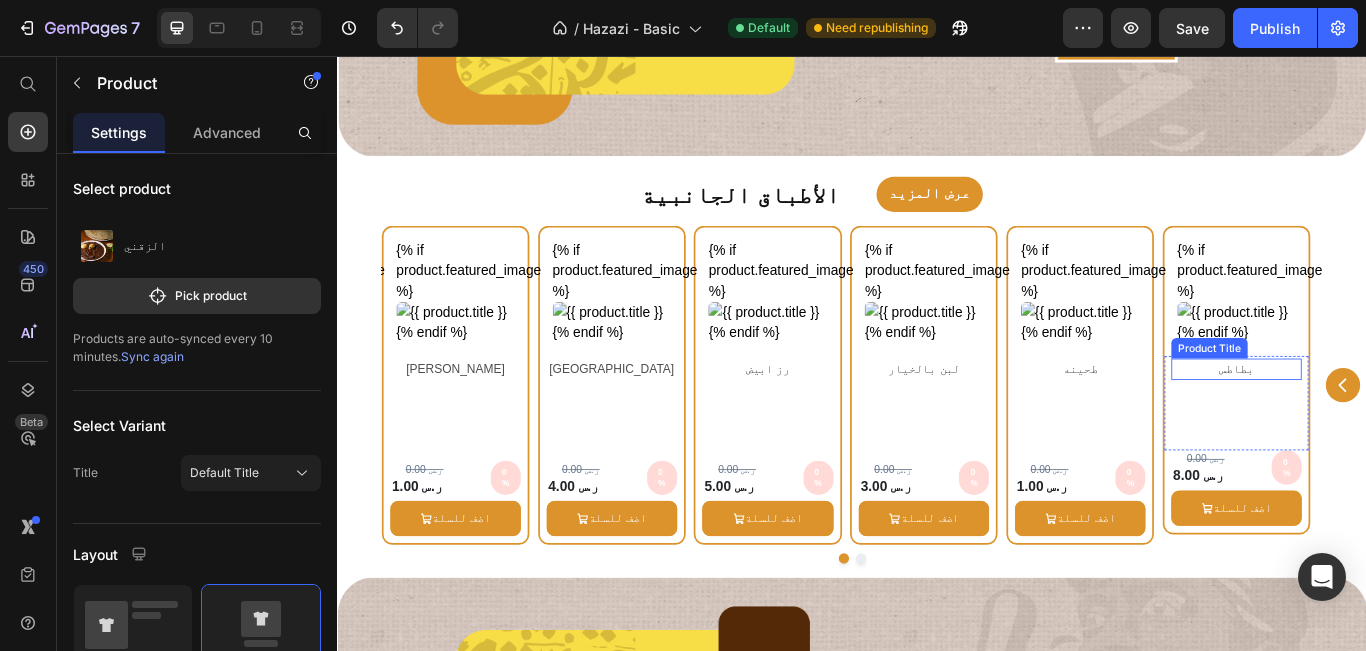 click on "بطاطس" at bounding box center [1385, 420] 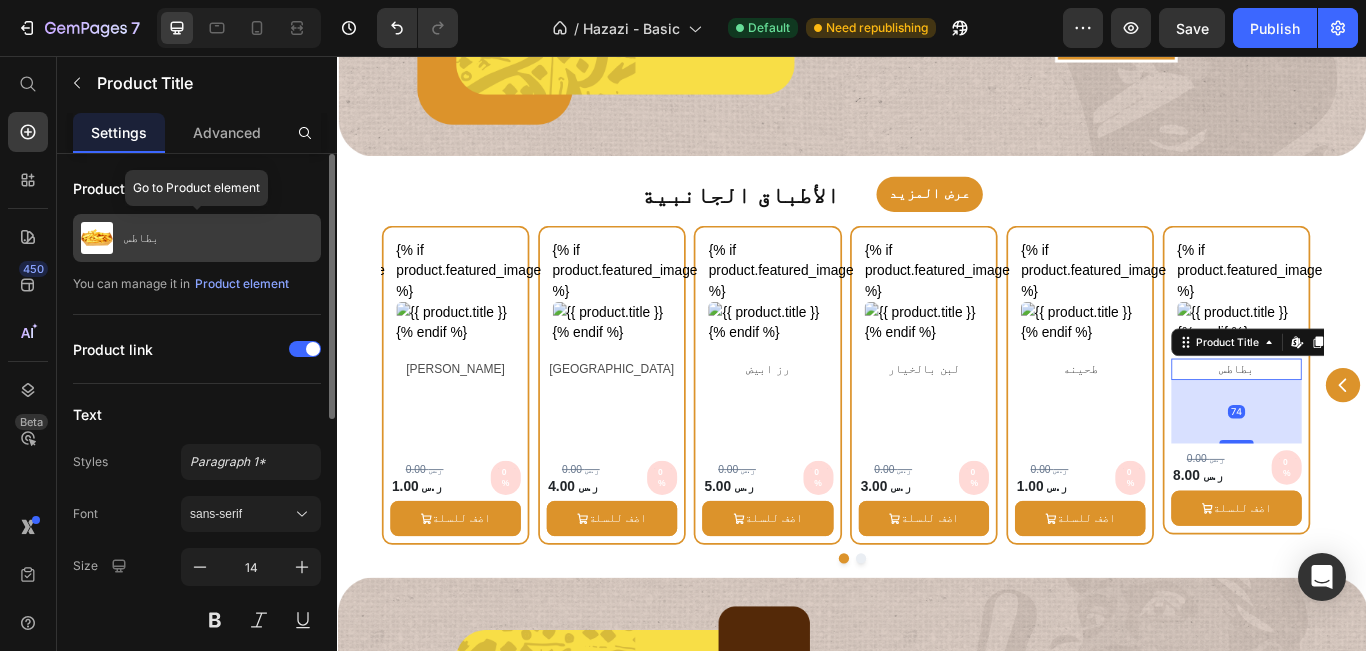click on "بطاطس" at bounding box center (197, 238) 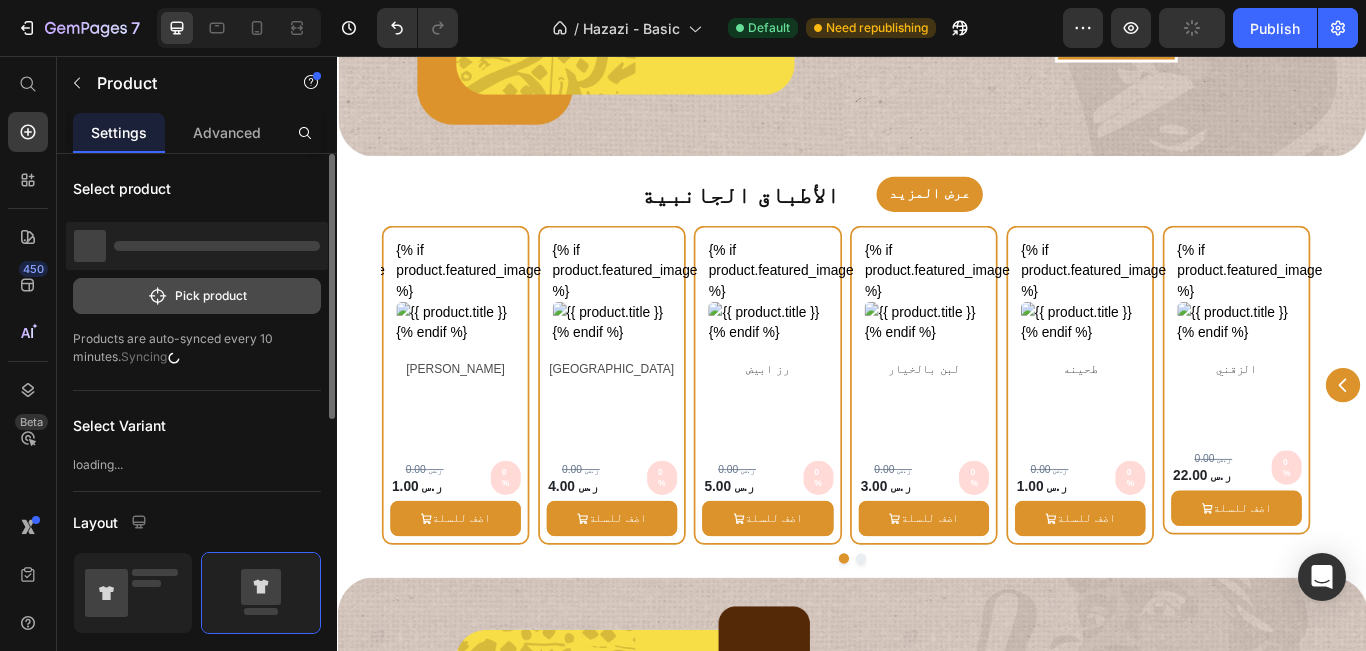 click on "Pick product" at bounding box center [197, 296] 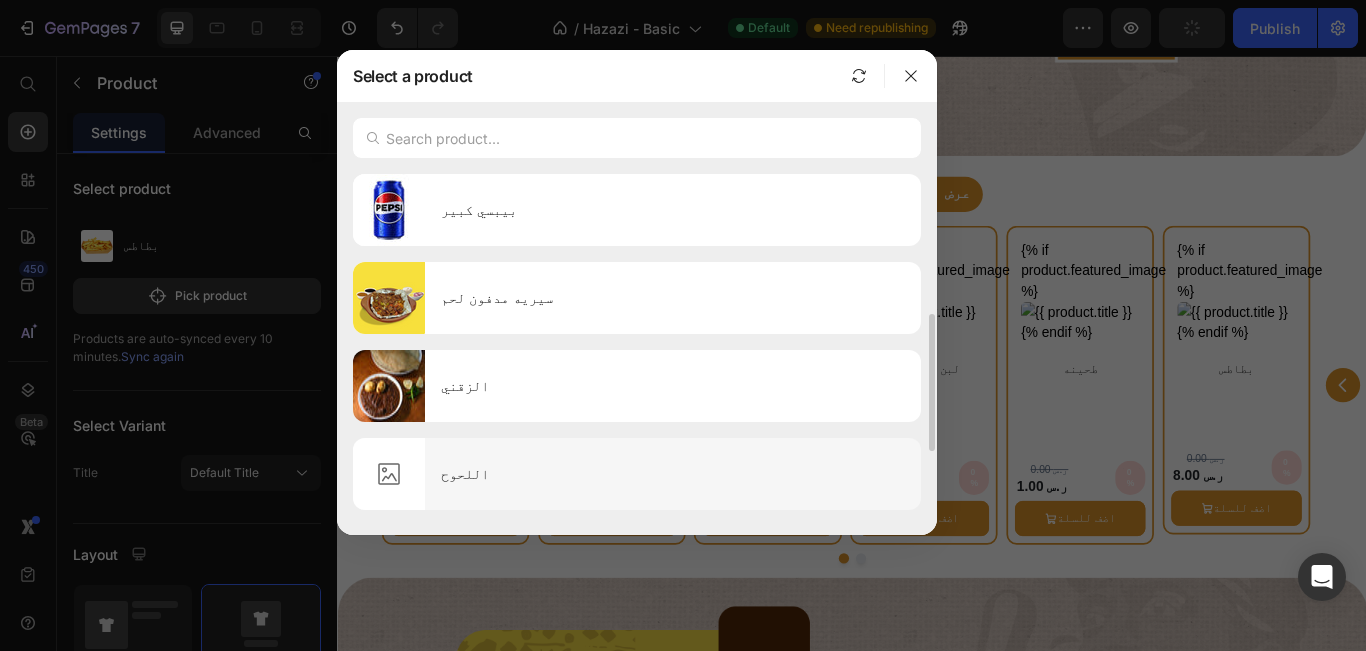 scroll, scrollTop: 100, scrollLeft: 0, axis: vertical 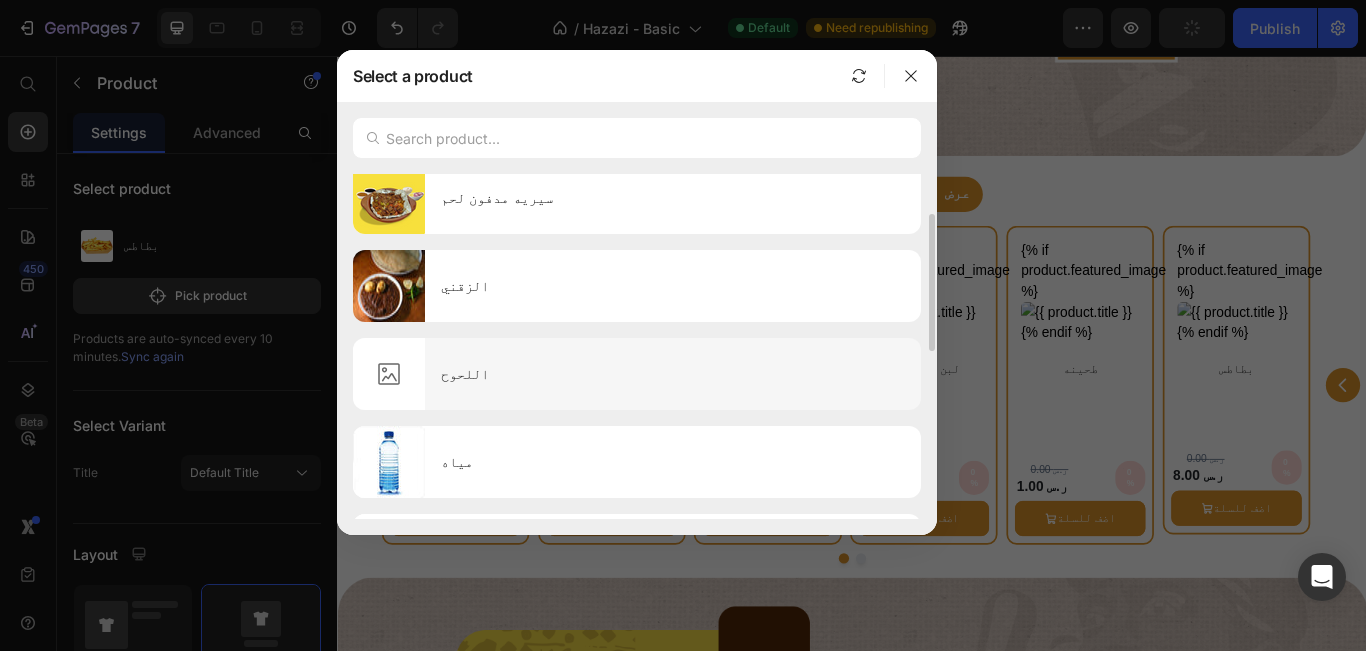 click on "اللحوح" at bounding box center [673, 374] 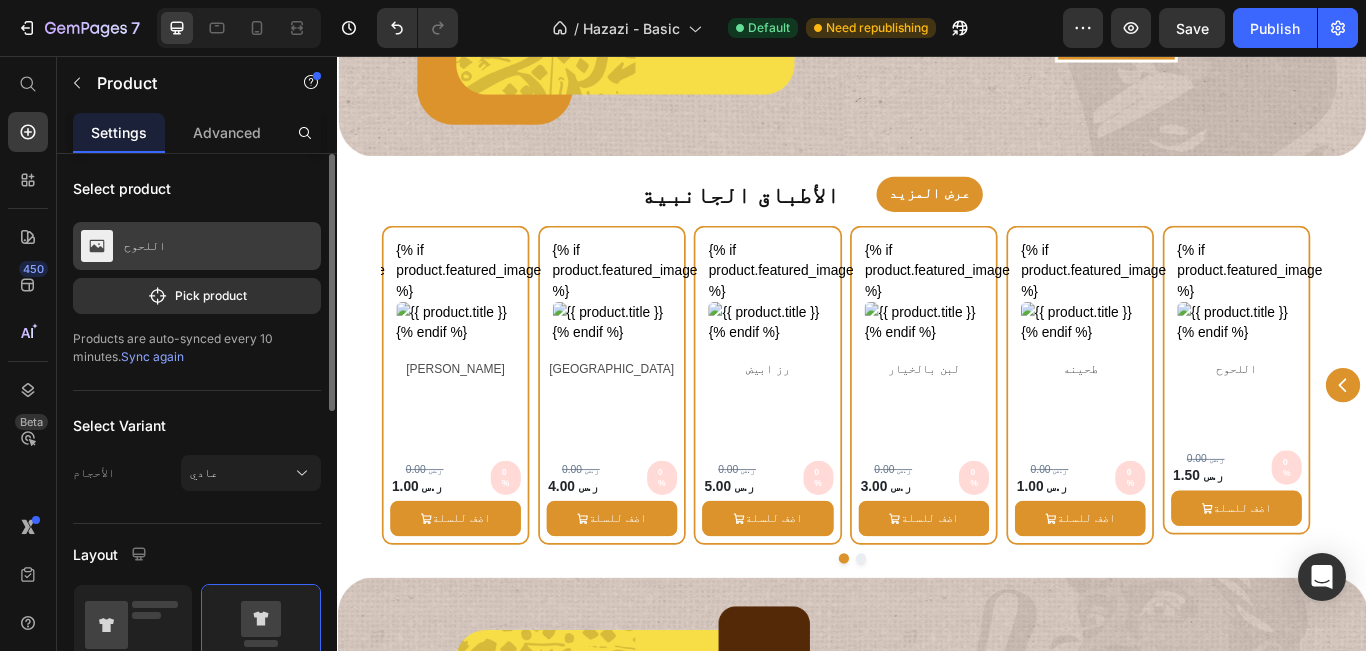 click 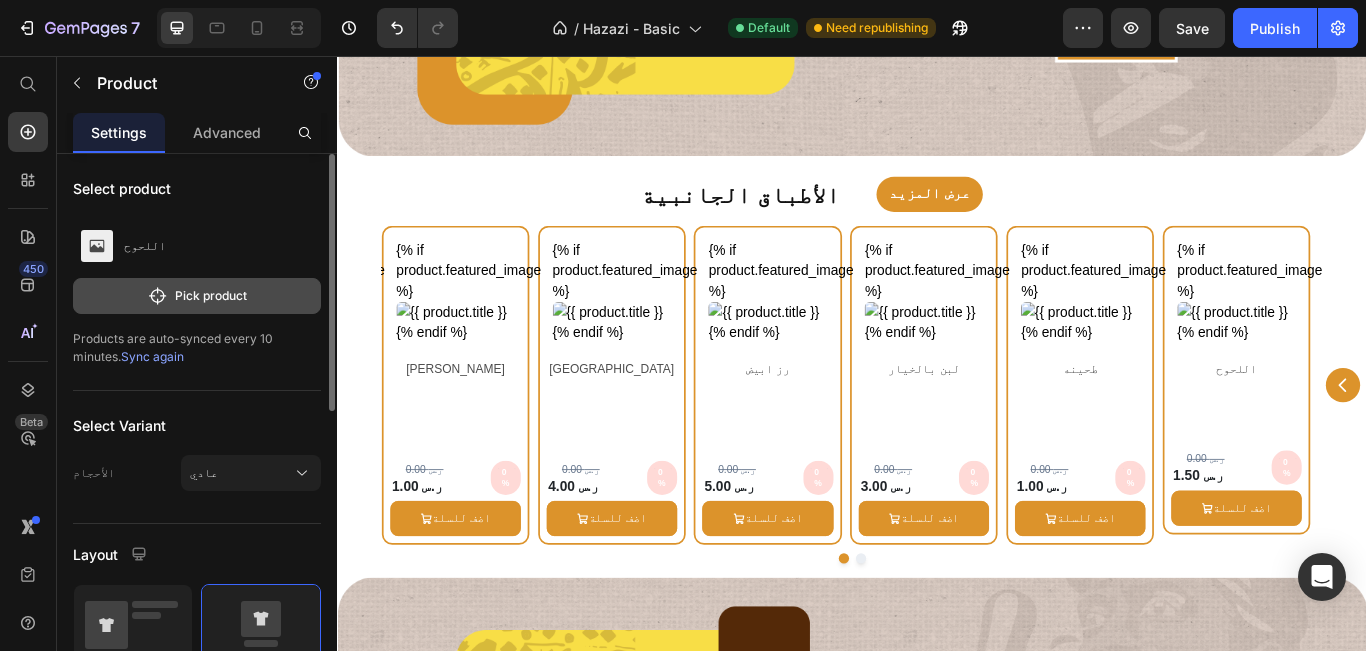 click on "Pick product" at bounding box center (197, 296) 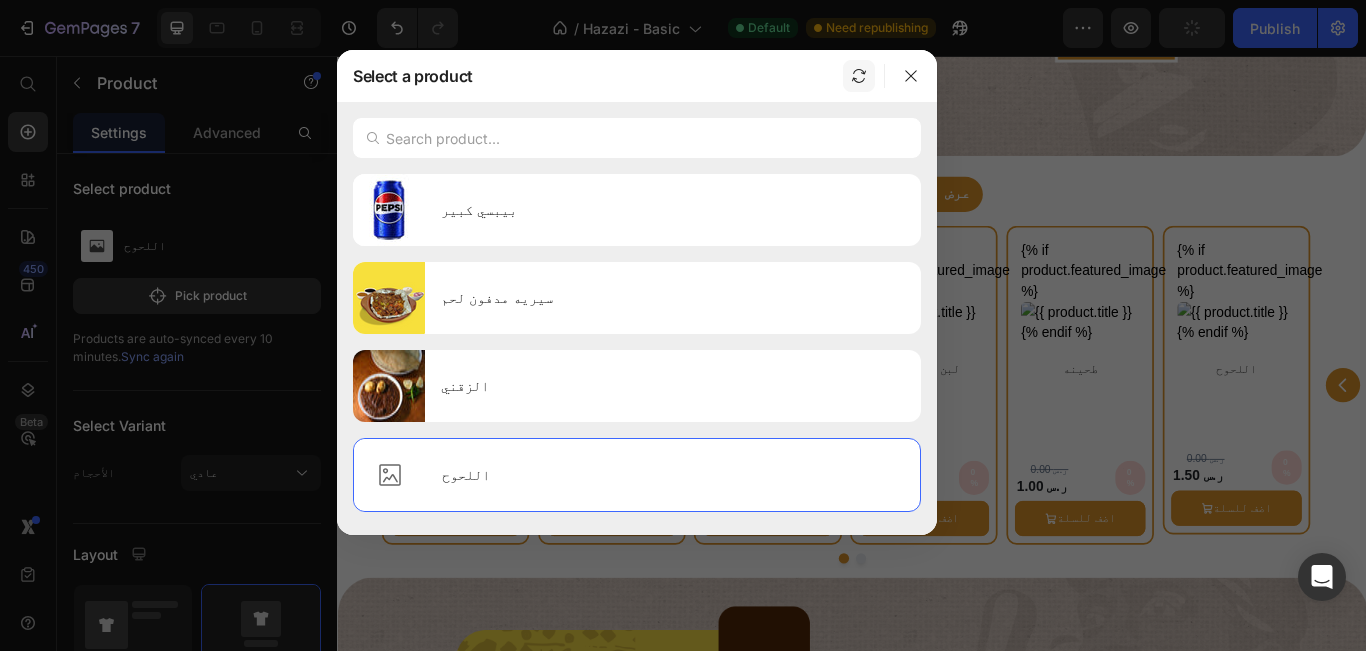 click 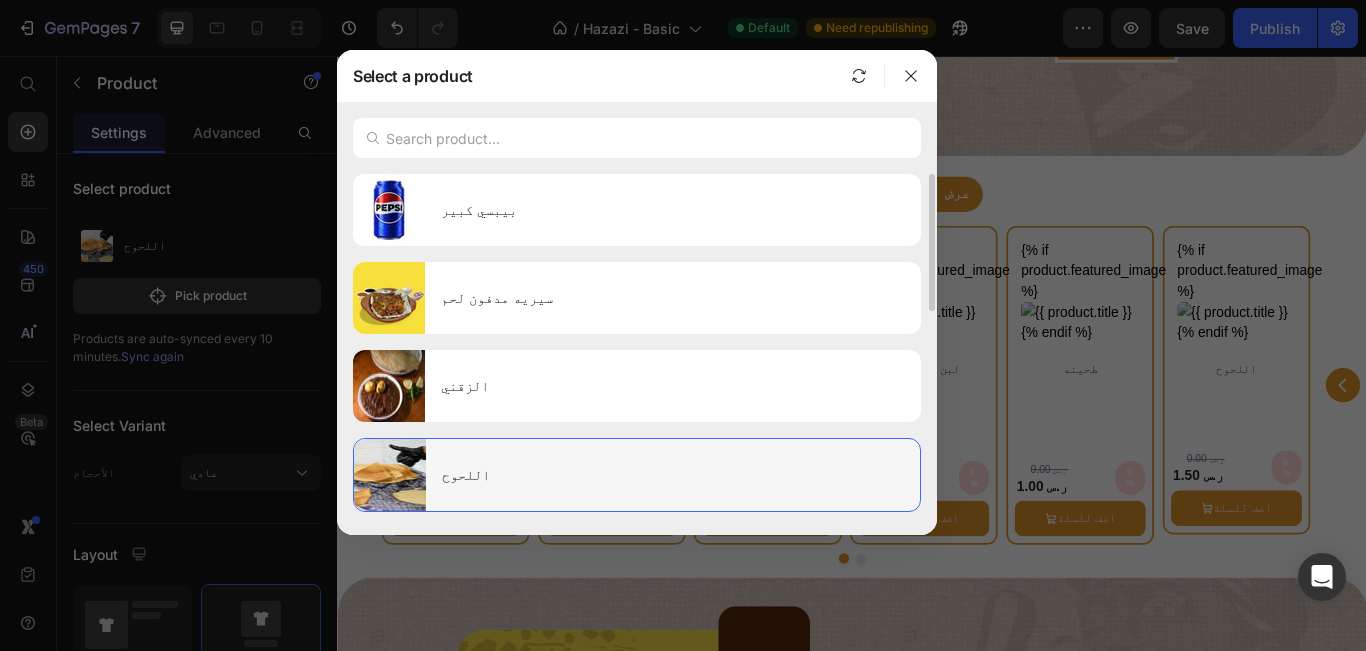 click on "اللحوح" at bounding box center (673, 475) 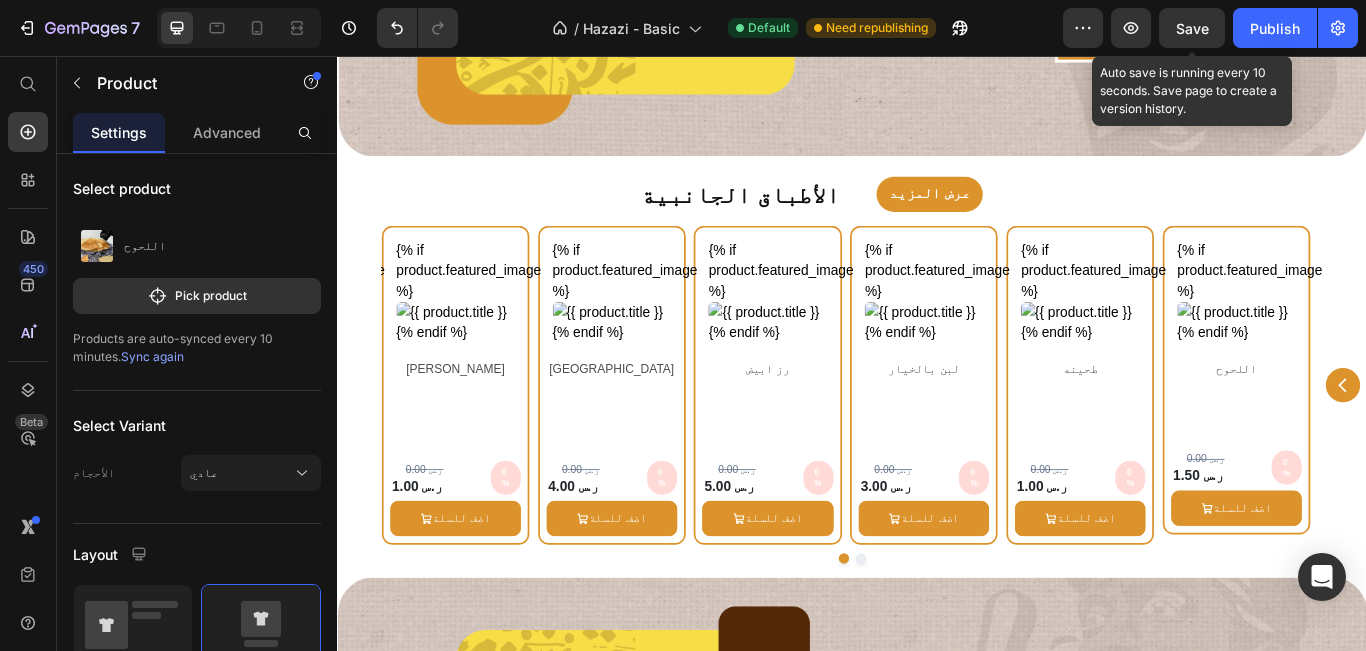 drag, startPoint x: 1197, startPoint y: 22, endPoint x: 1231, endPoint y: 40, distance: 38.470768 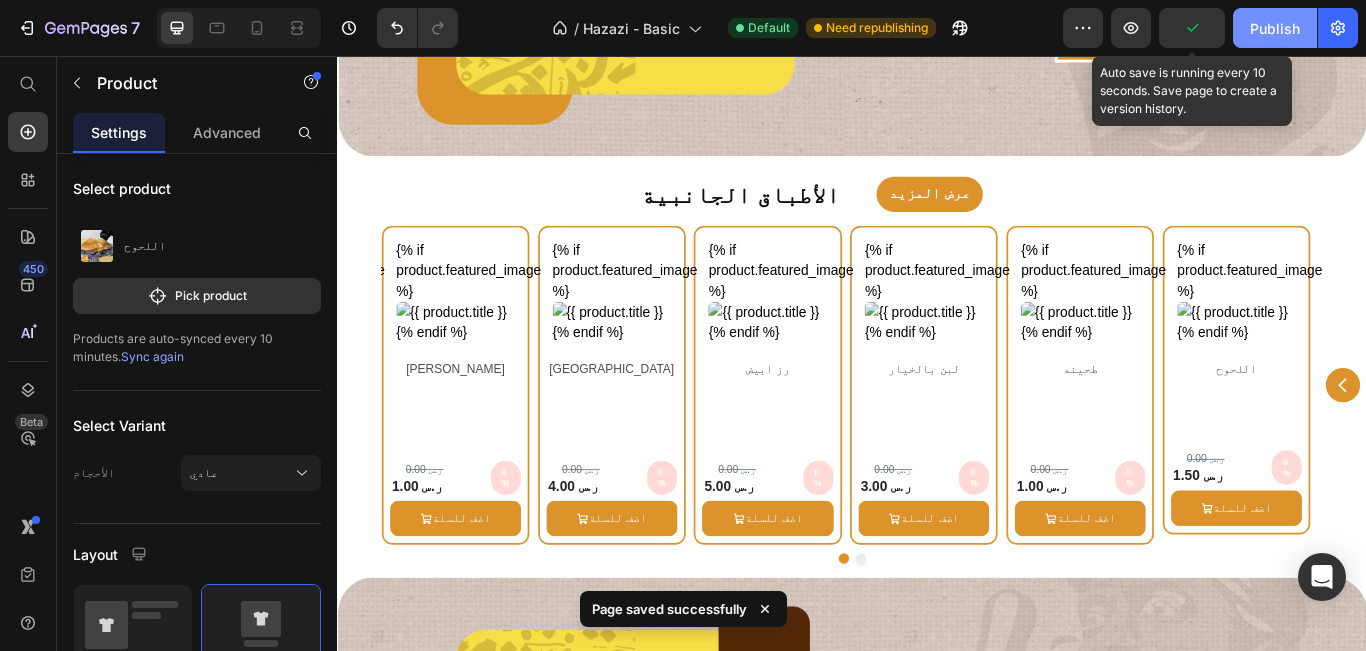 click on "Publish" at bounding box center [1275, 28] 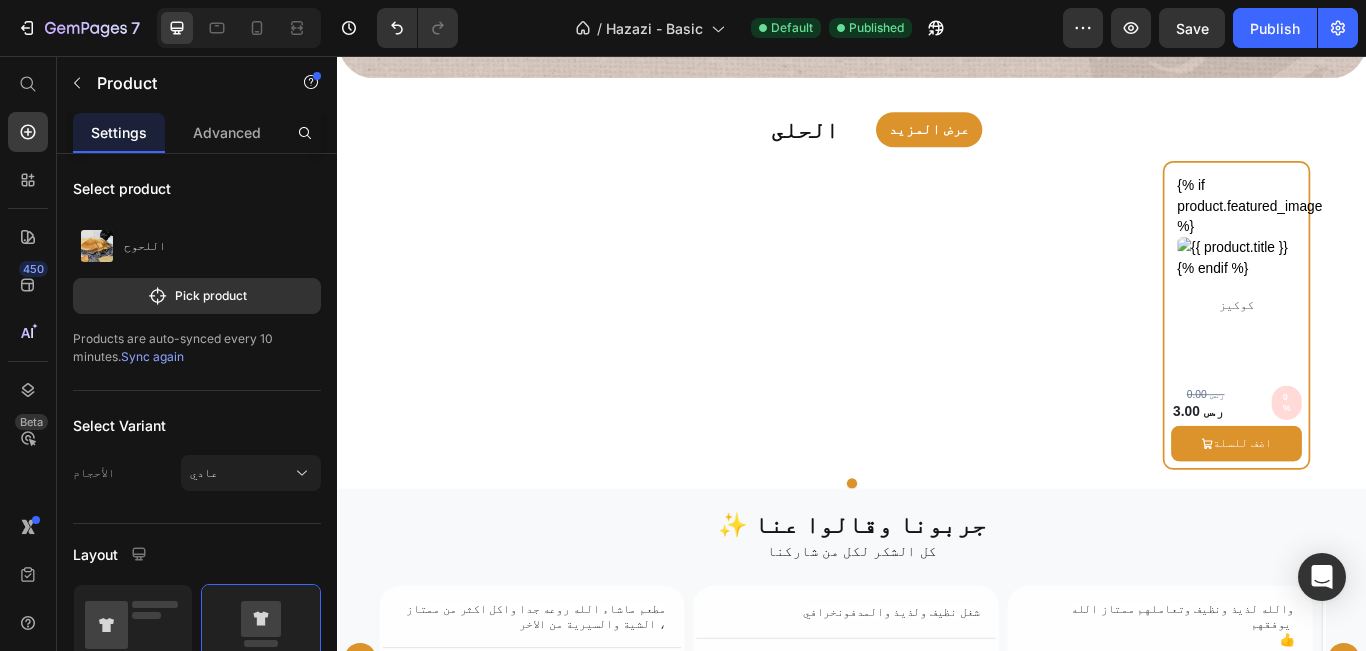 scroll, scrollTop: 4843, scrollLeft: 0, axis: vertical 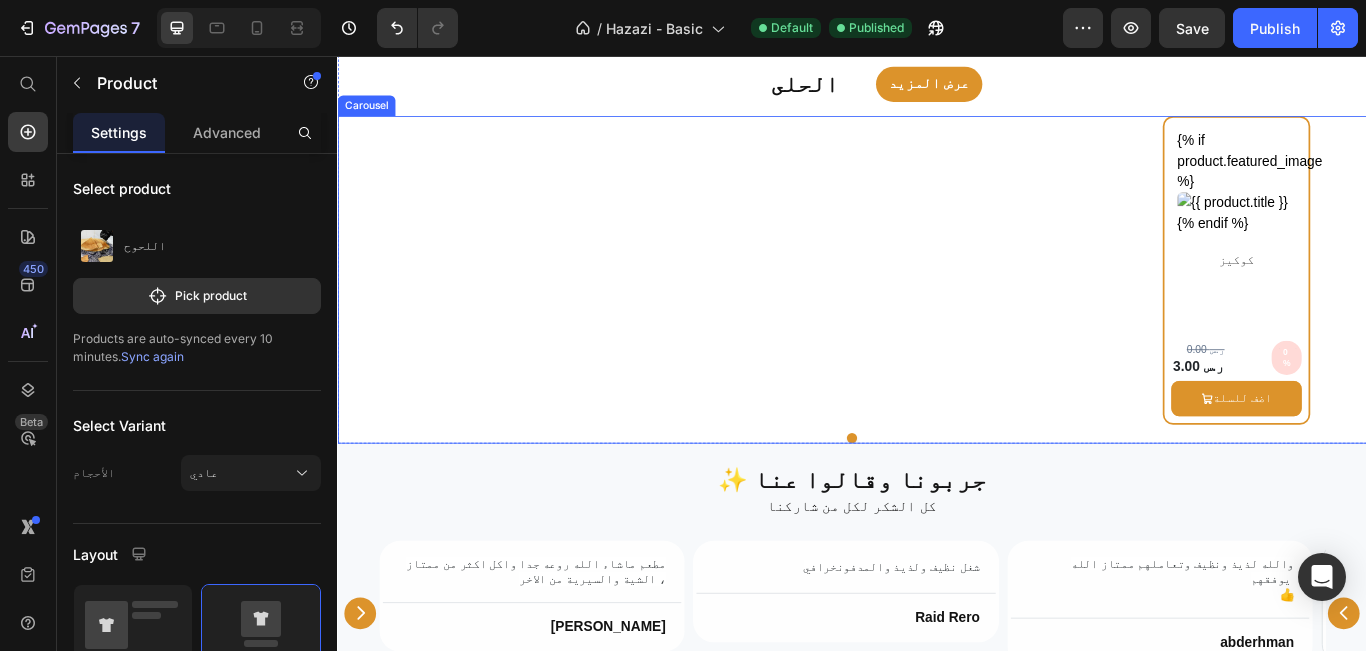 click on "{% if product.featured_image %}
{% endif %} Custom Code كوكيز Product Title Row 0.00 ر.س Product Price 3.00 ر.س Product Price 0% Discount Tag Row Row
اضف للسلة Product Cart Button Row Product Row" at bounding box center [937, 305] 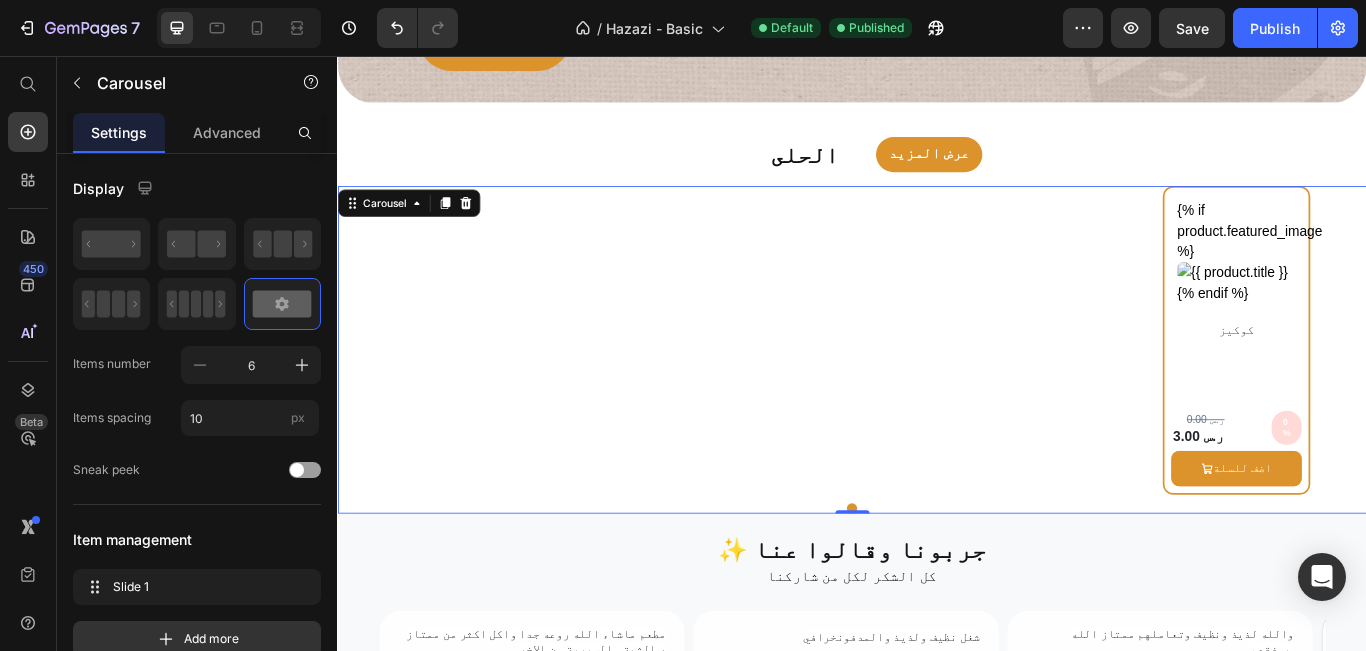 scroll, scrollTop: 4743, scrollLeft: 0, axis: vertical 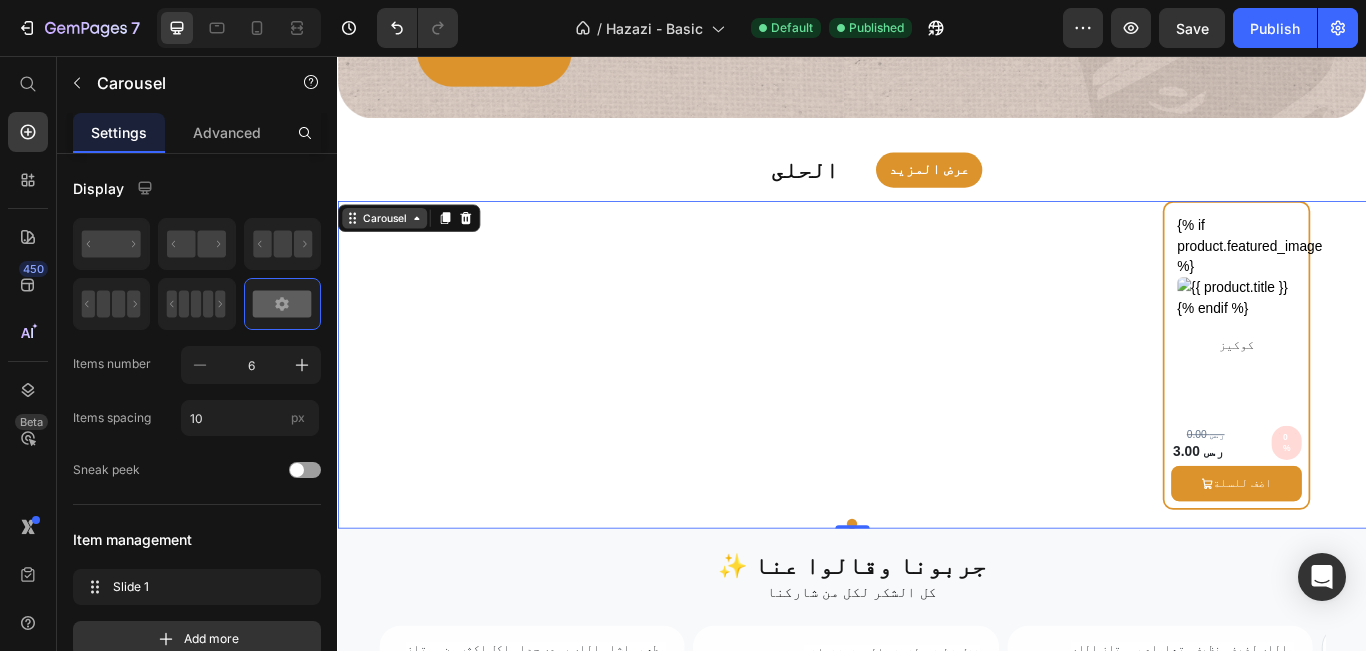 click on "Carousel" at bounding box center (391, 245) 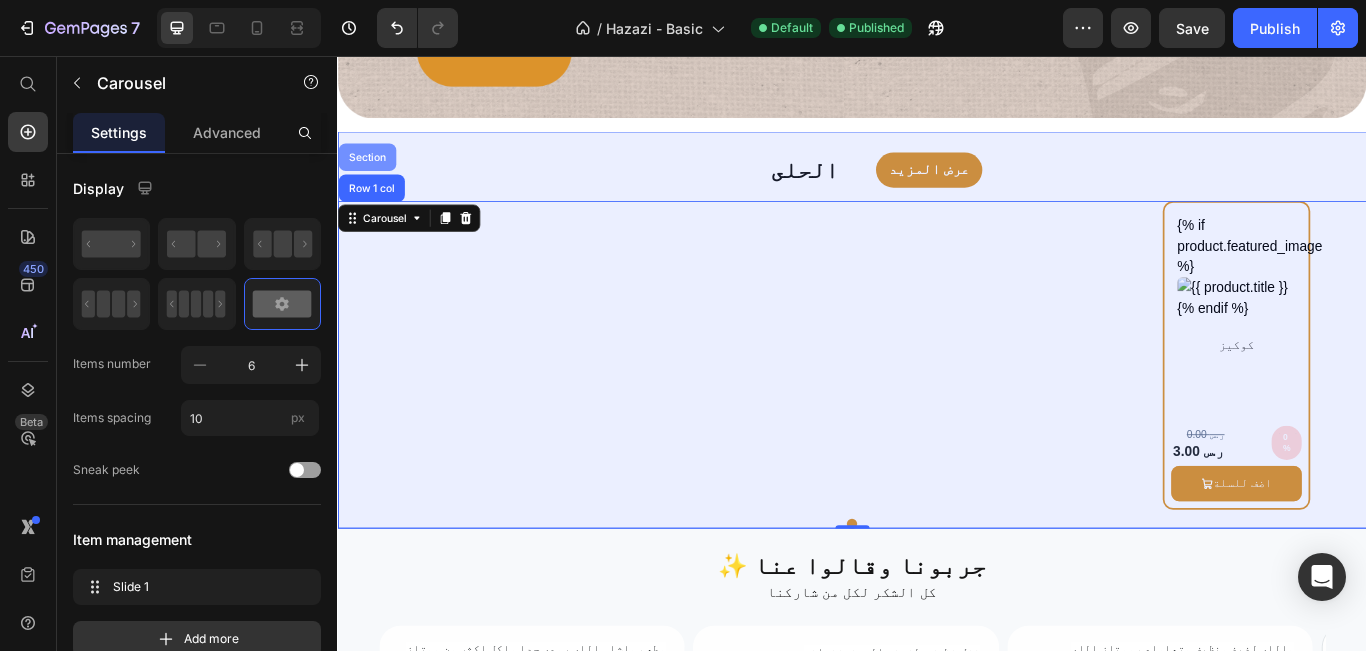 click on "Section" at bounding box center (371, 174) 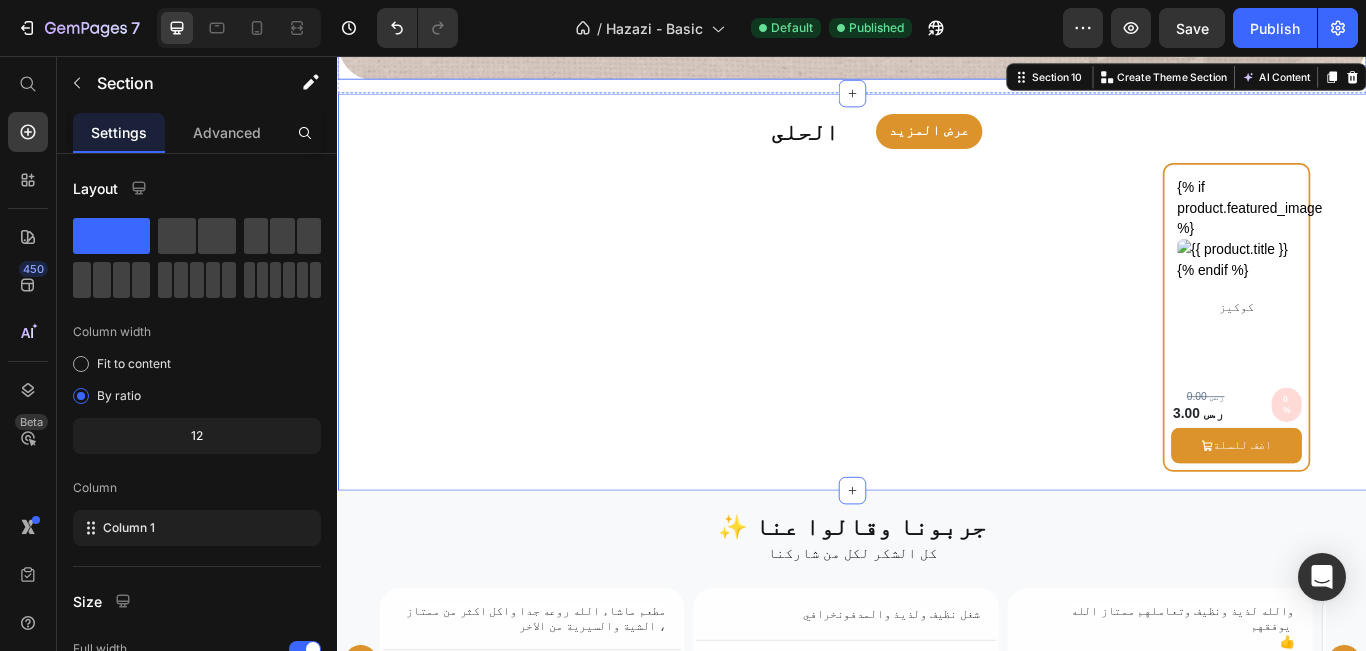 scroll, scrollTop: 4643, scrollLeft: 0, axis: vertical 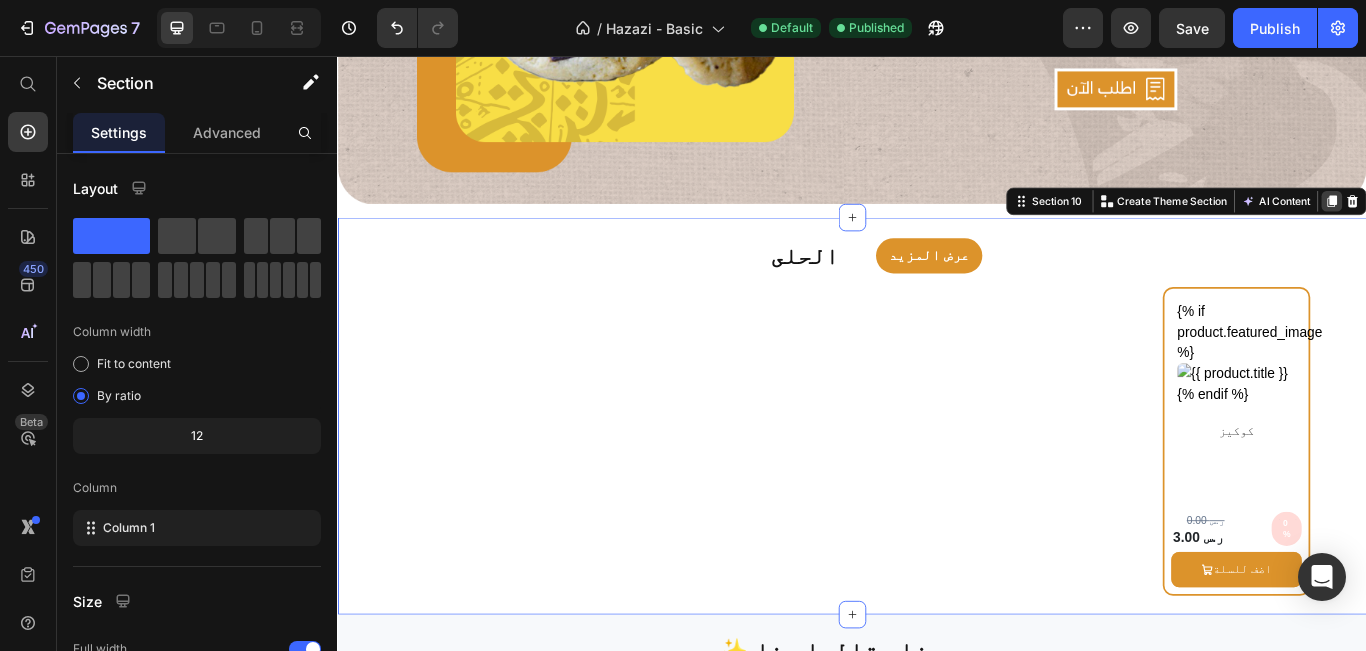 click 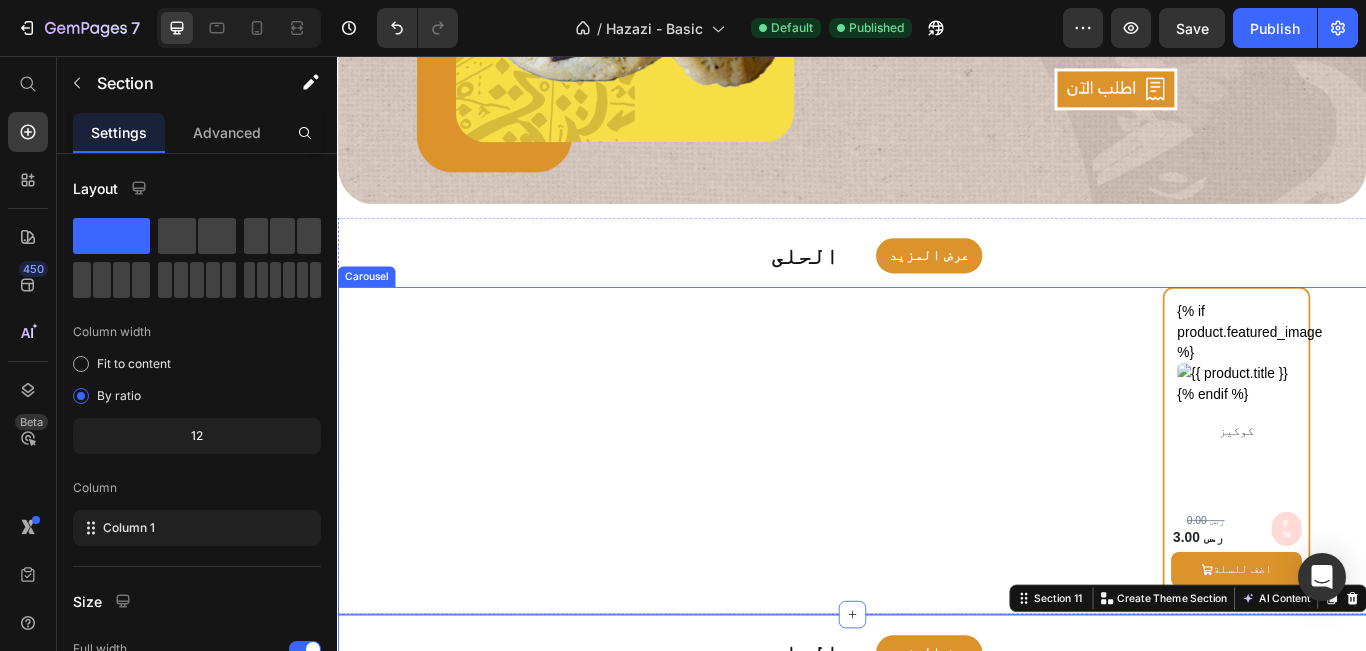 scroll, scrollTop: 5218, scrollLeft: 0, axis: vertical 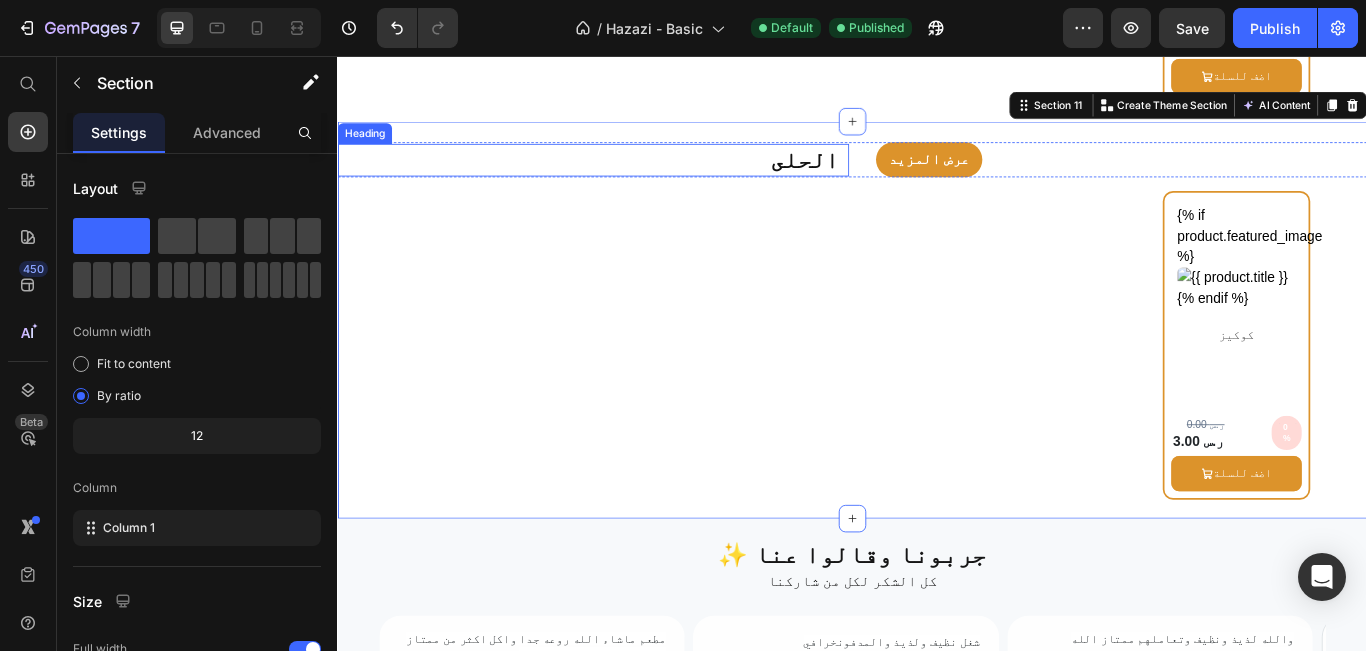 click on "الحلى" at bounding box center [630, 177] 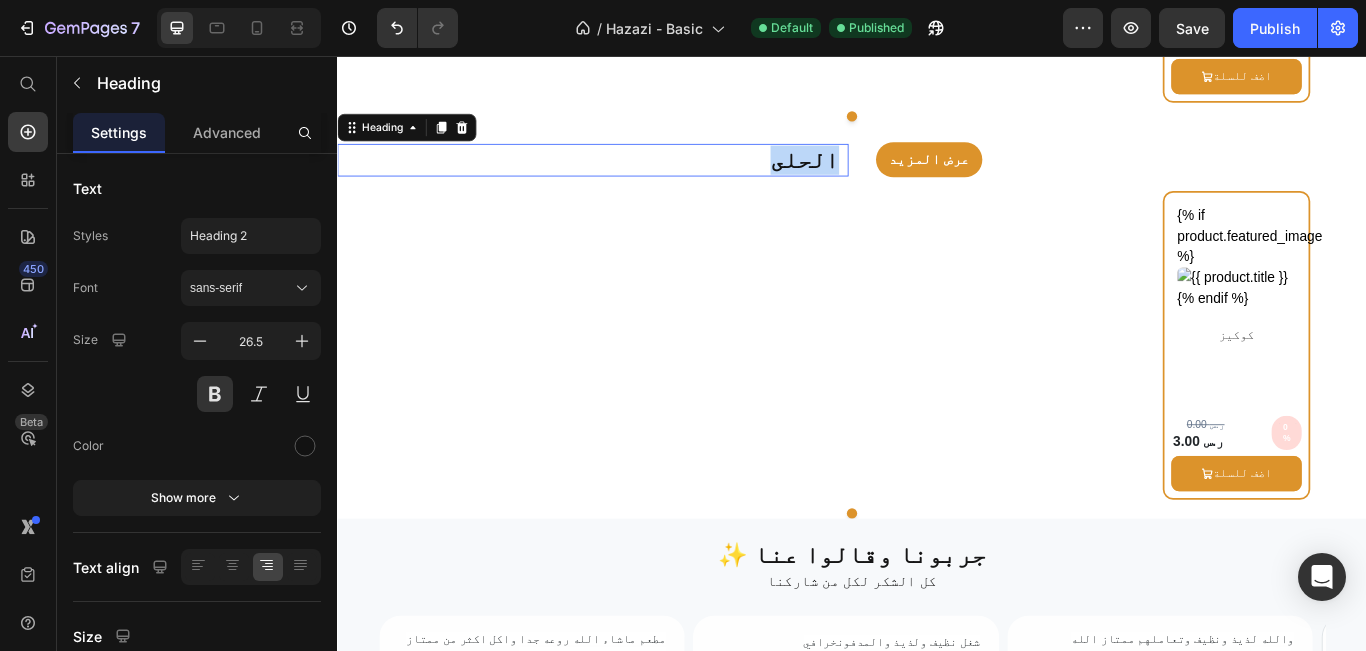 click on "الحلى" at bounding box center (630, 177) 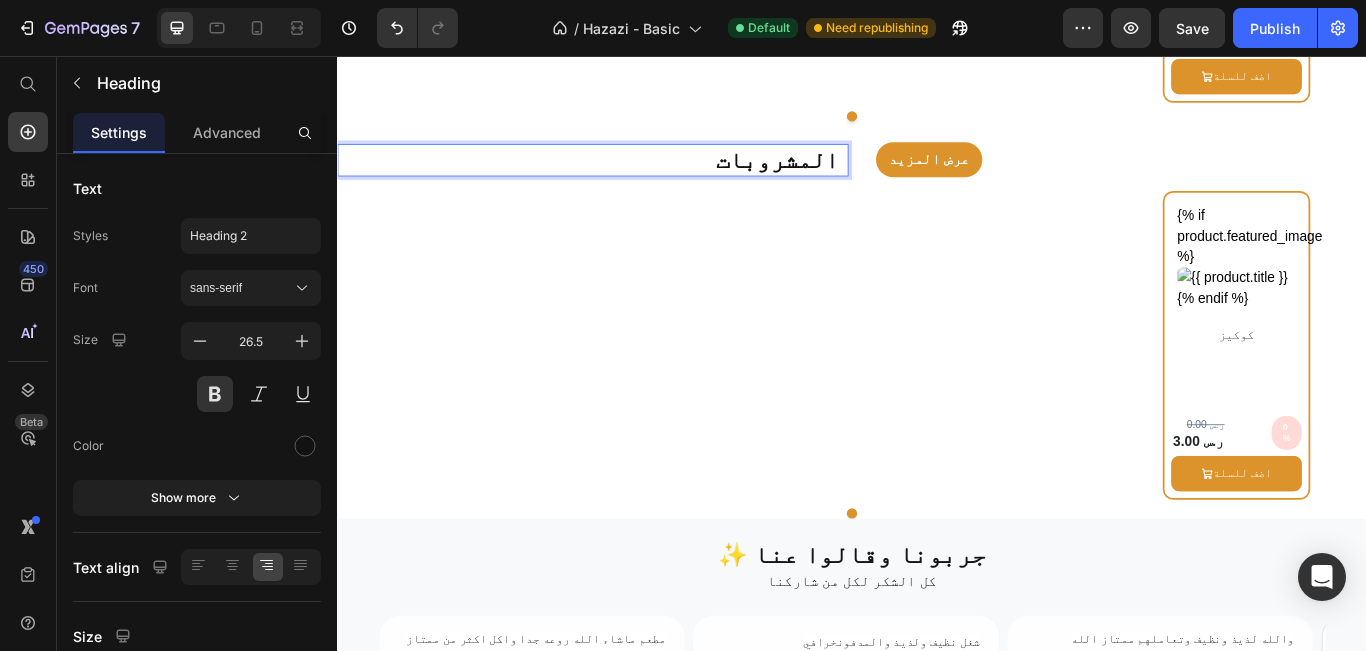 click on "المشروبات" at bounding box center [630, 177] 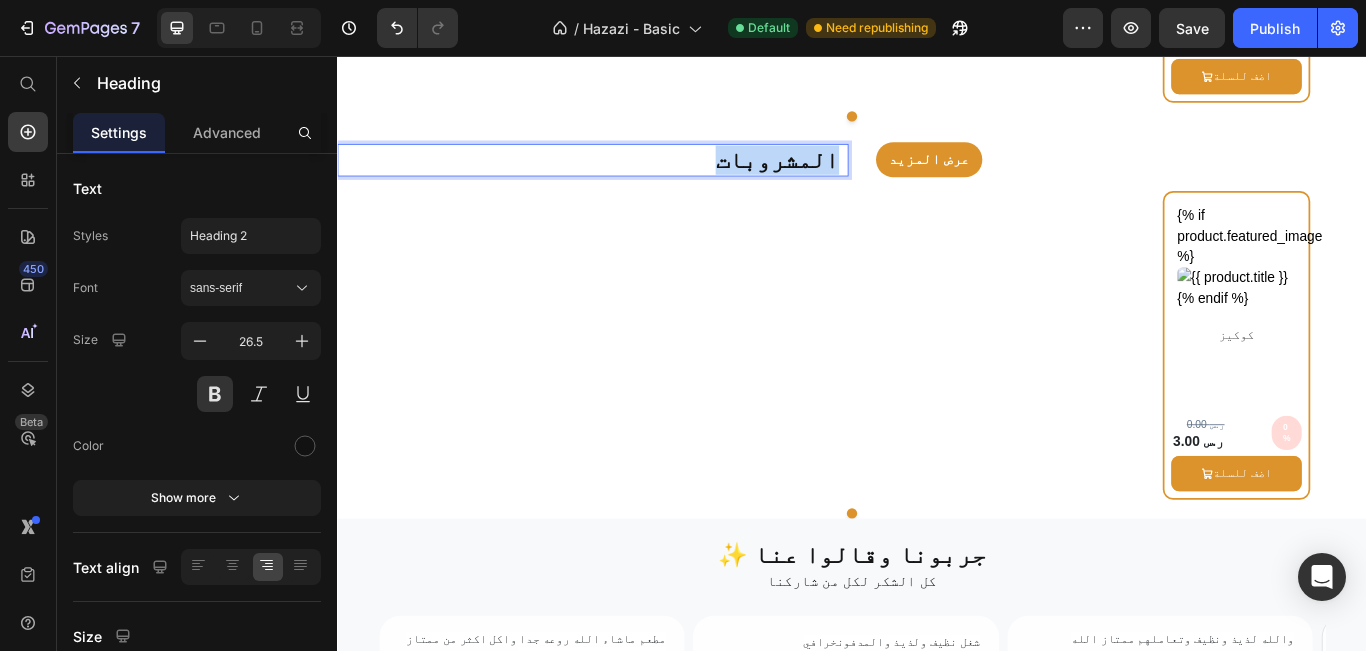 click on "المشروبات" at bounding box center (630, 177) 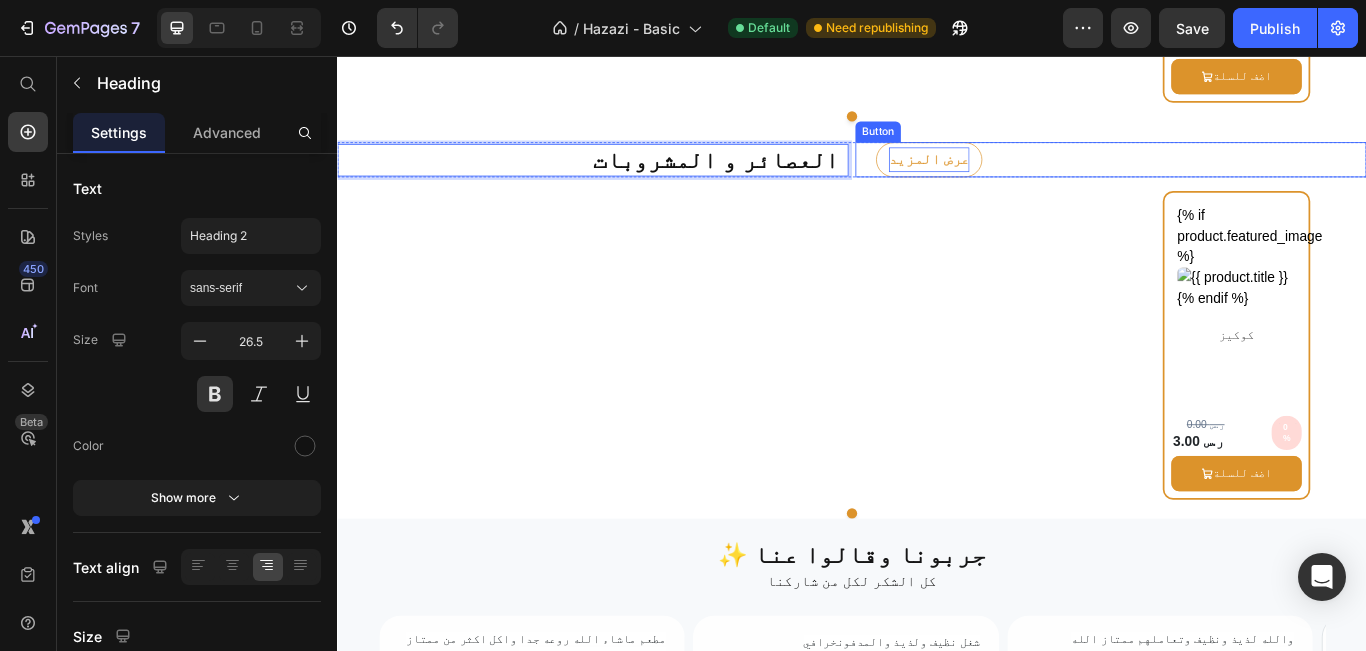 click on "عرض المزيد" at bounding box center (1027, 176) 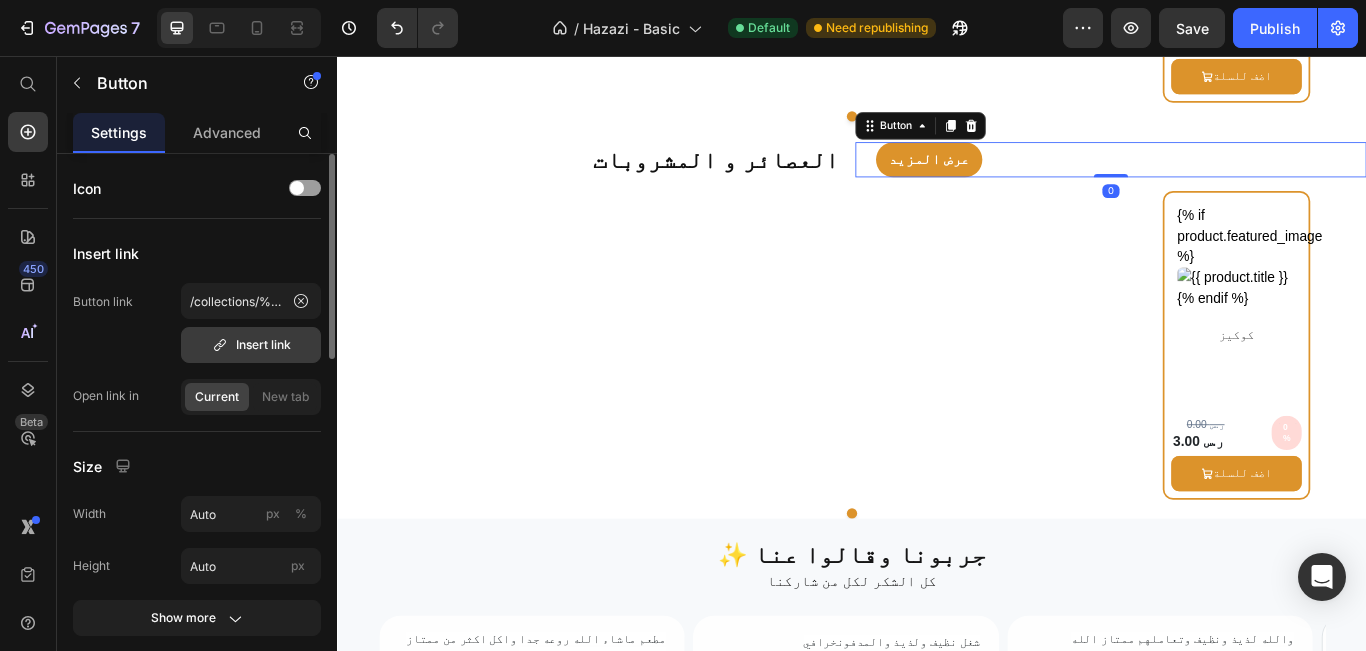 click on "Insert link" at bounding box center [251, 345] 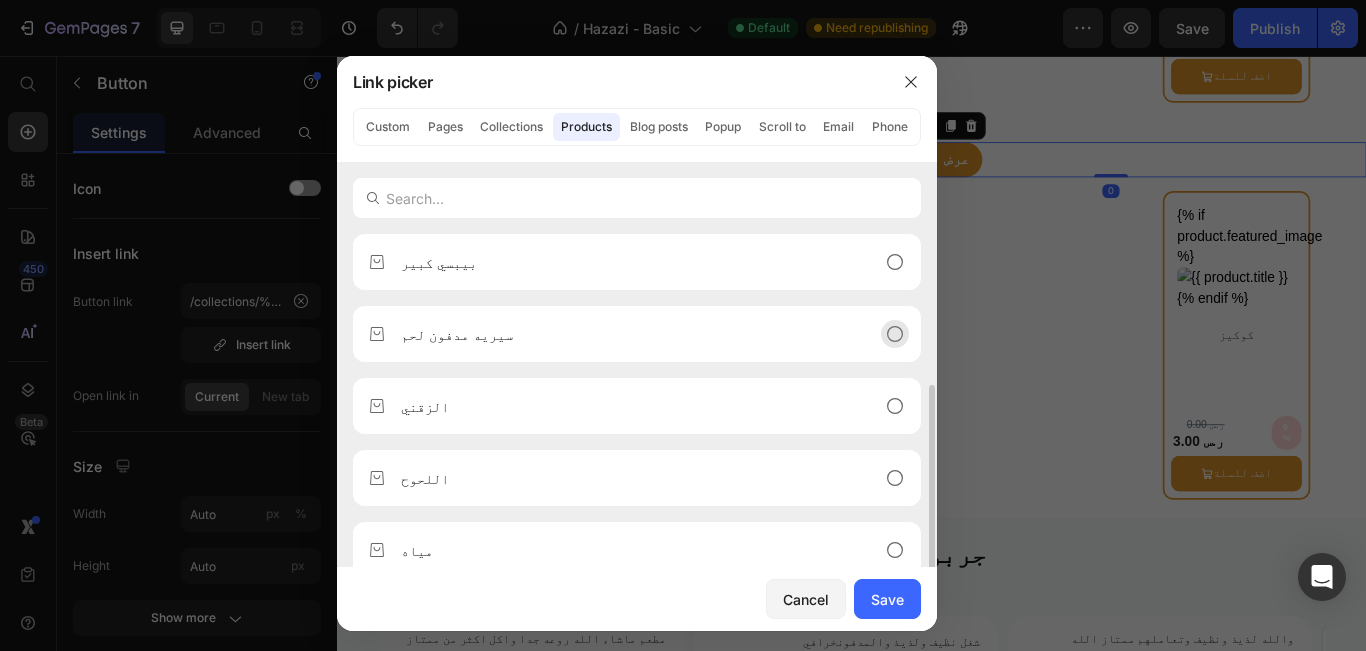 scroll, scrollTop: 100, scrollLeft: 0, axis: vertical 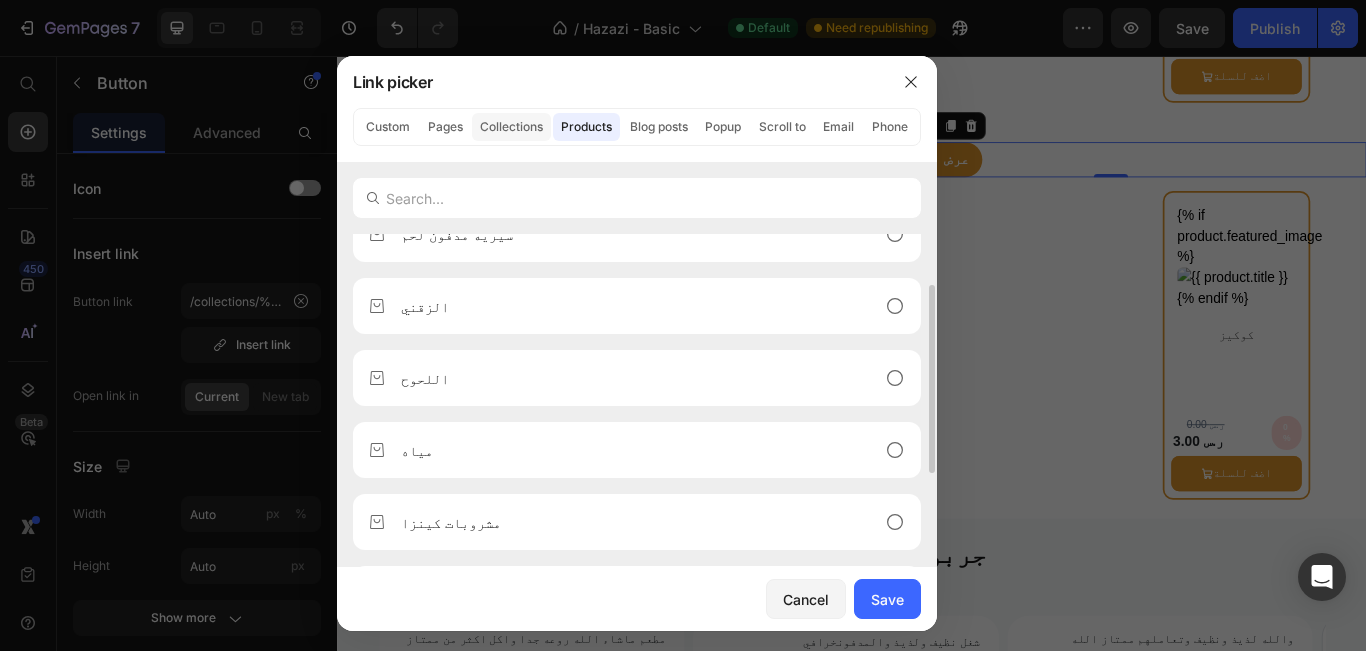 click on "Collections" 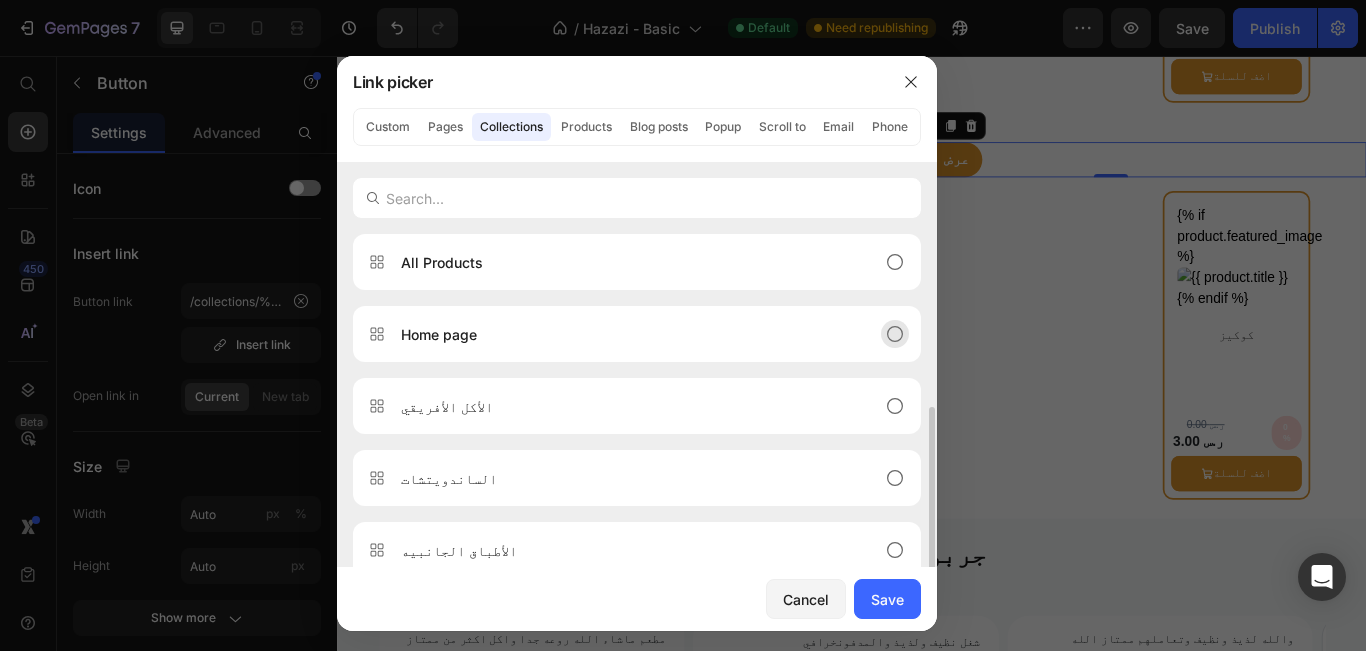 scroll, scrollTop: 136, scrollLeft: 0, axis: vertical 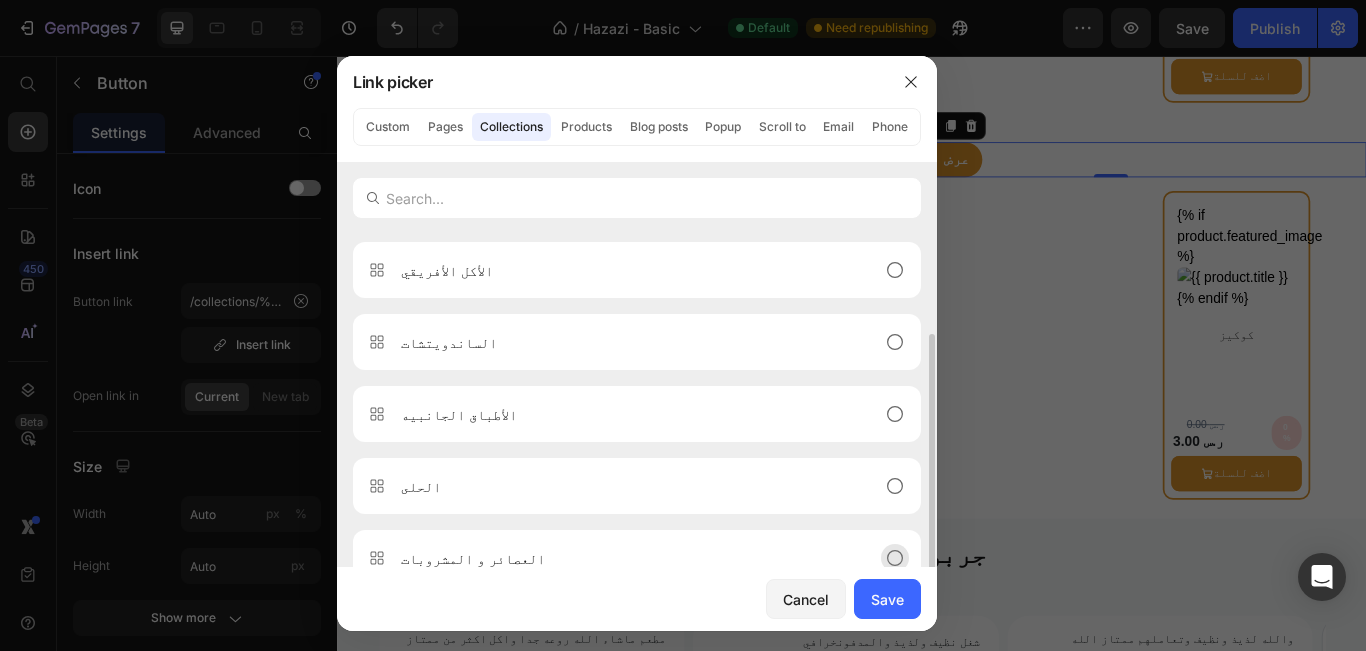 click 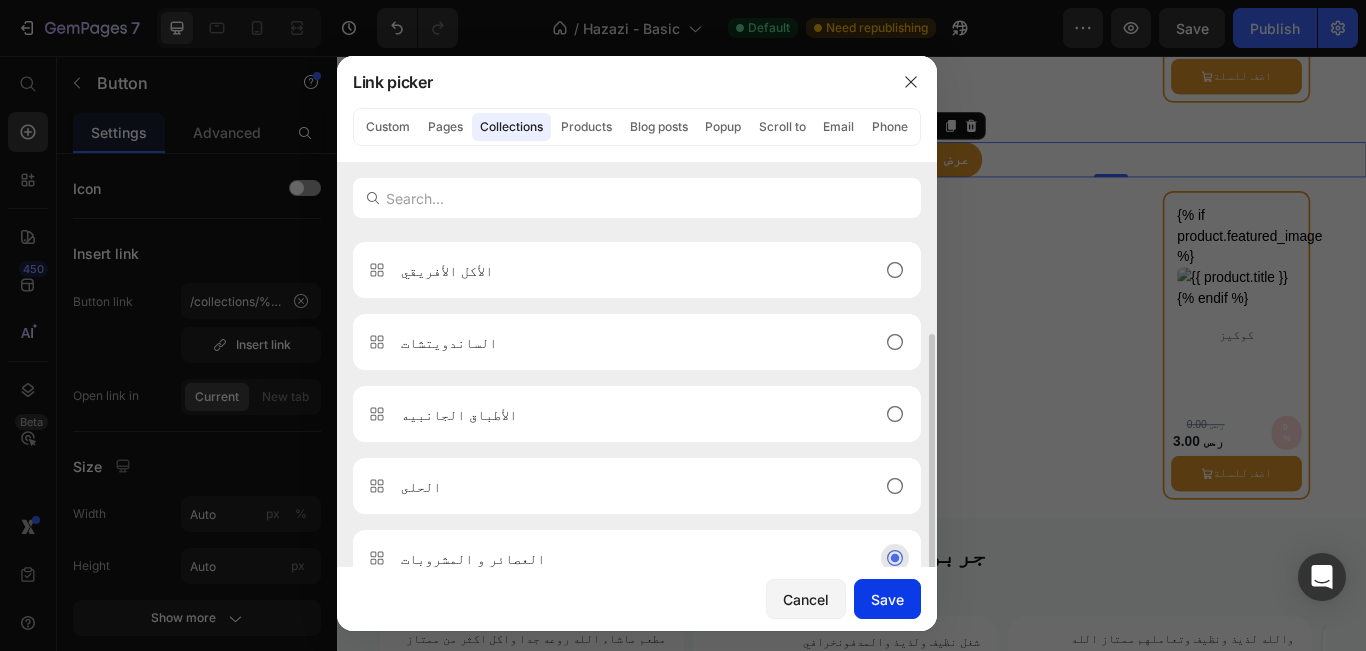 click on "Save" at bounding box center [887, 599] 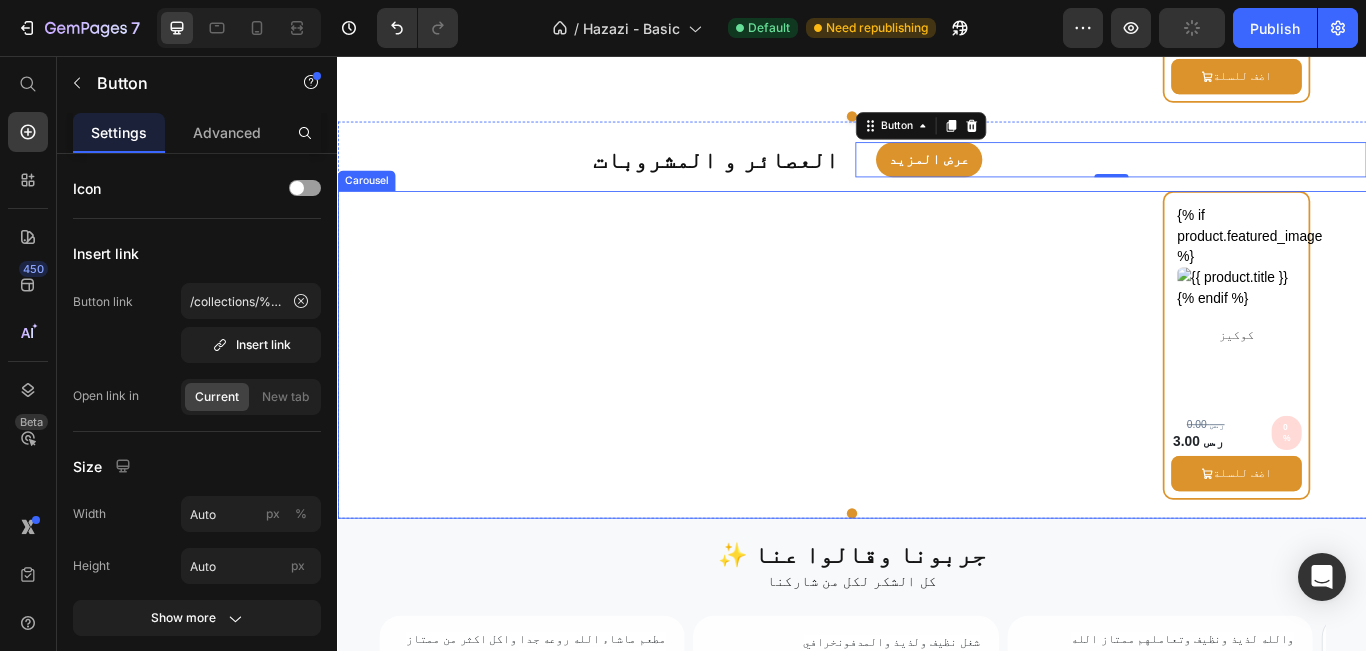 click on "{% if product.featured_image %}
{% endif %} Custom Code كوكيز Product Title Row 0.00 ر.س Product Price 3.00 ر.س Product Price 0% Discount Tag Row Row
اضف للسلة Product Cart Button Row Product Row" at bounding box center (937, 393) 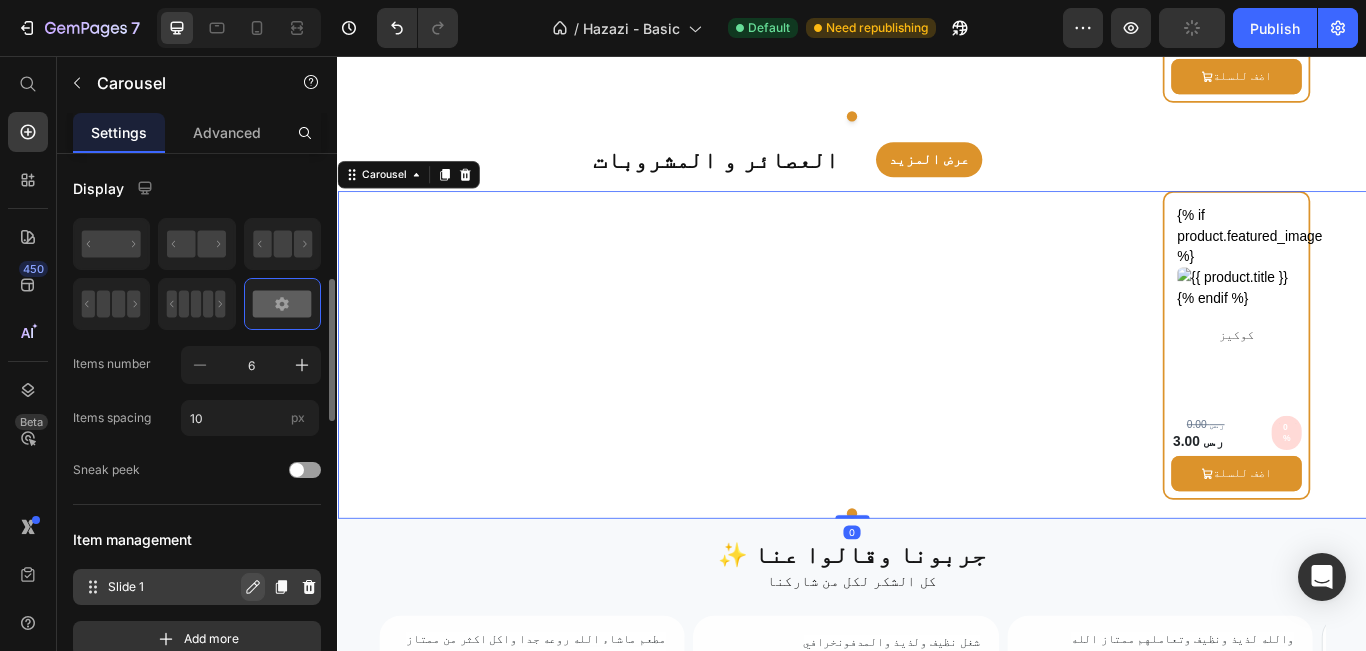 scroll, scrollTop: 100, scrollLeft: 0, axis: vertical 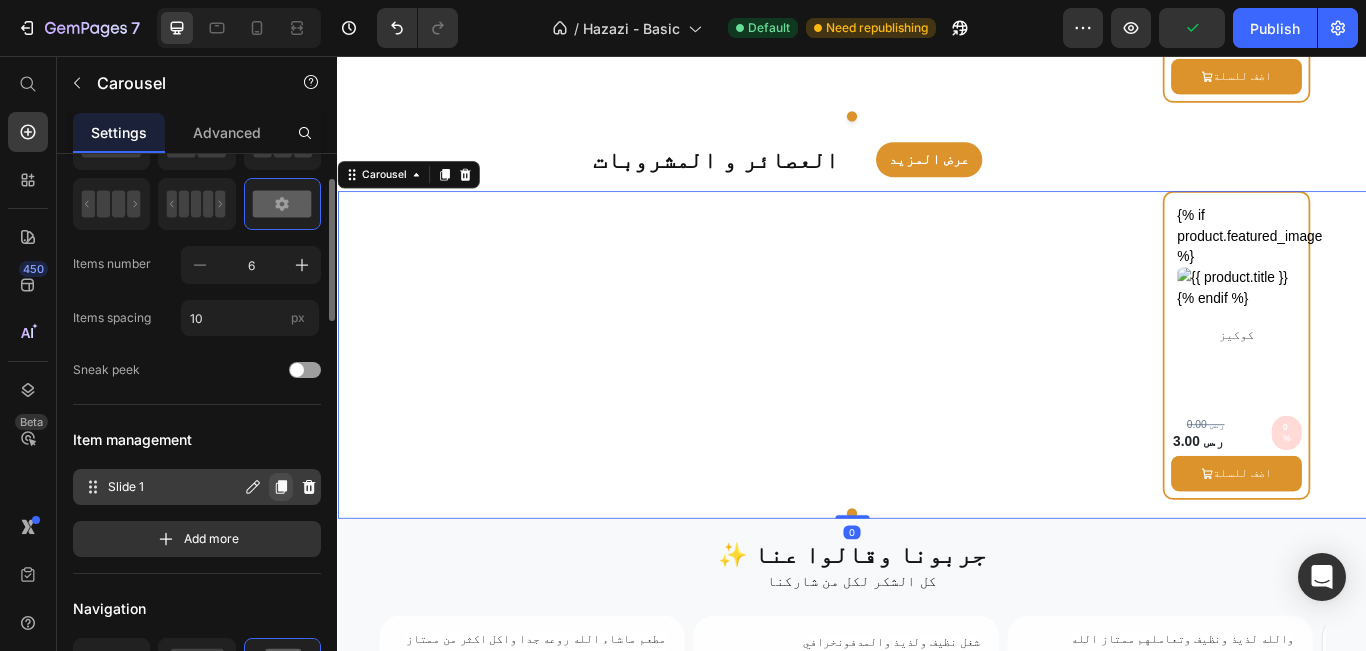 click 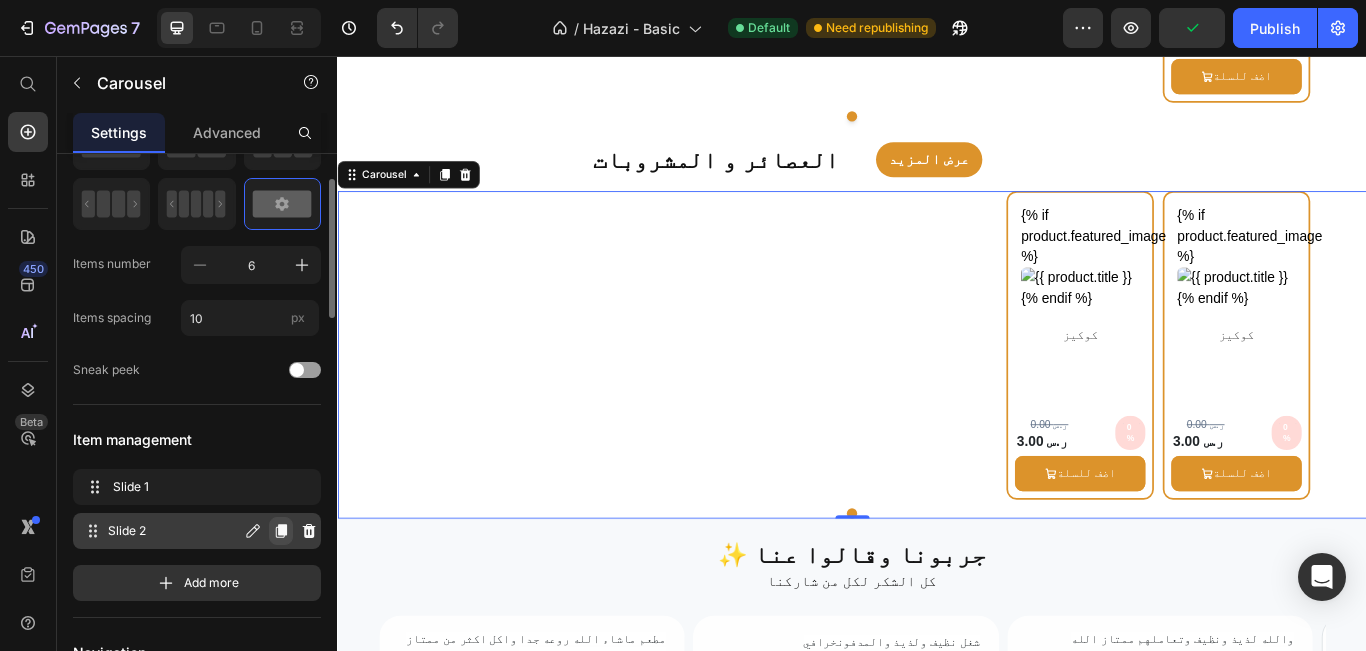 click 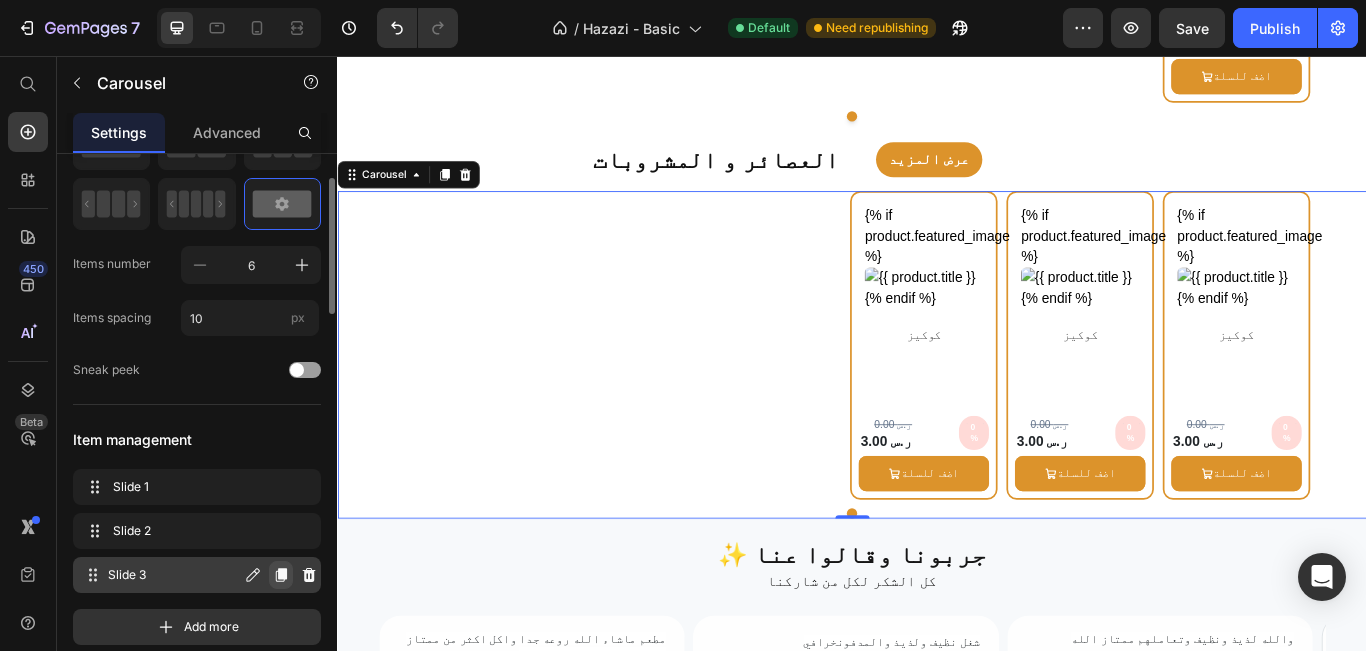 click 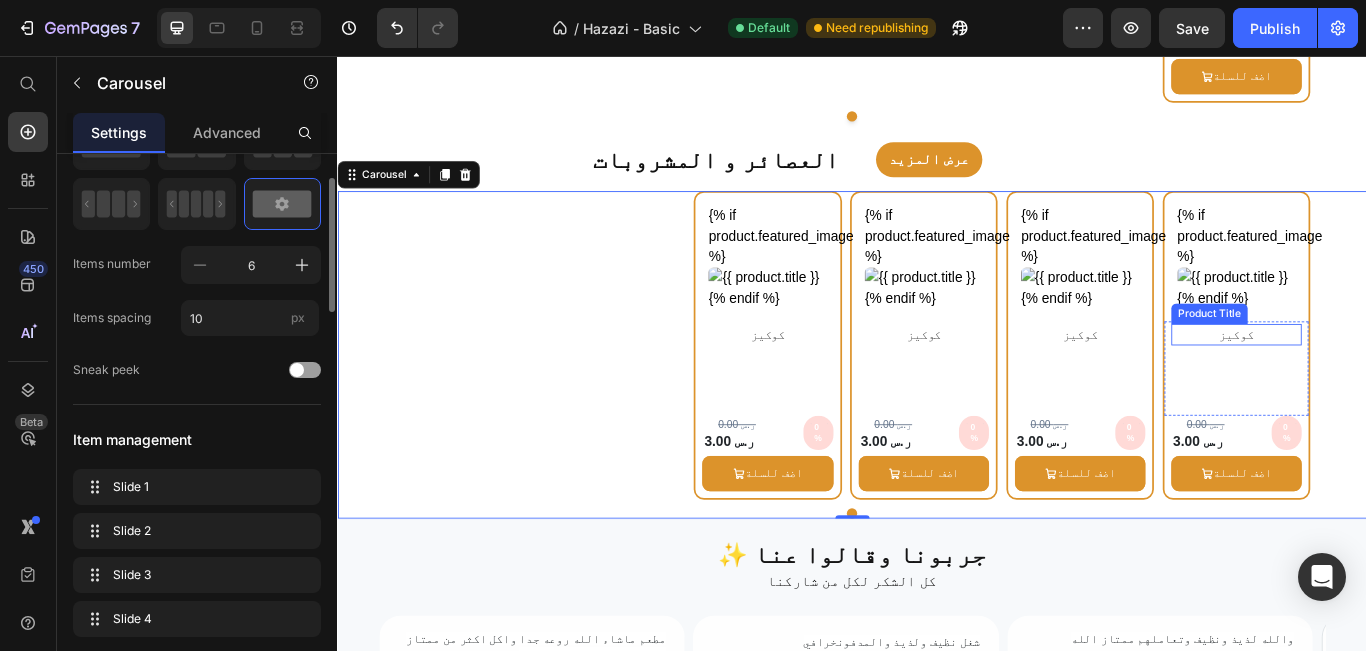 click on "كوكيز" at bounding box center [1385, 380] 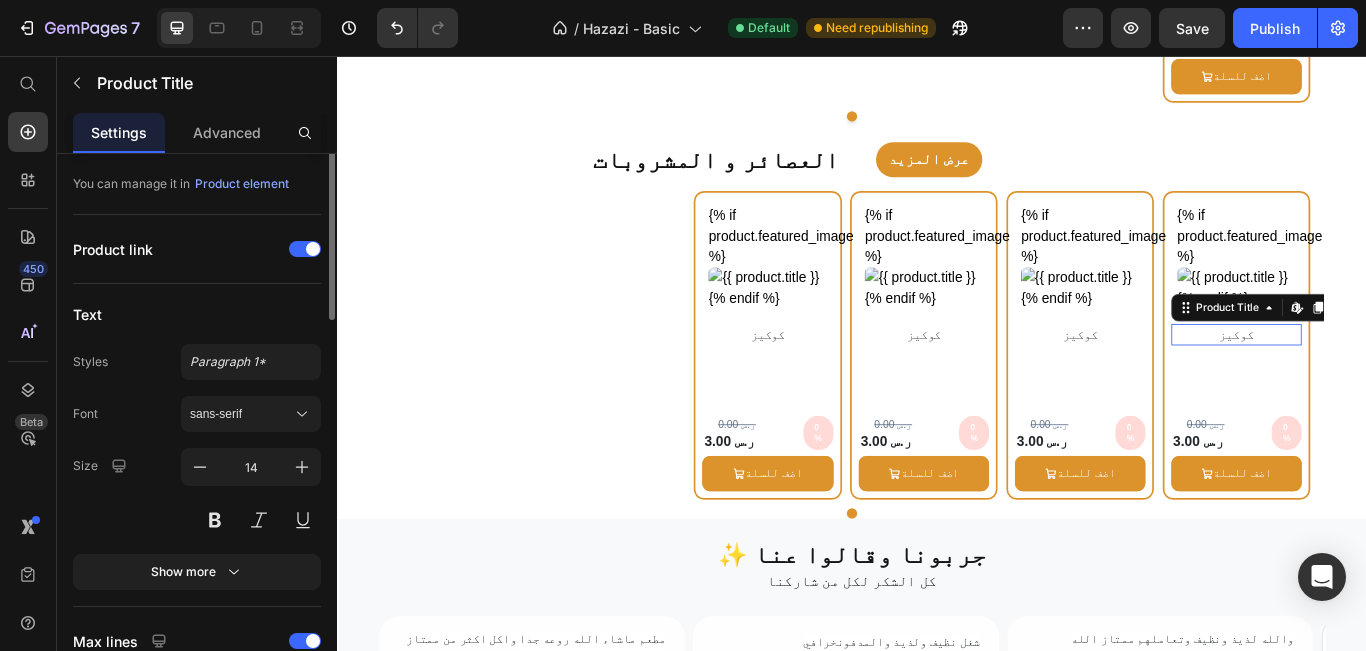 scroll, scrollTop: 0, scrollLeft: 0, axis: both 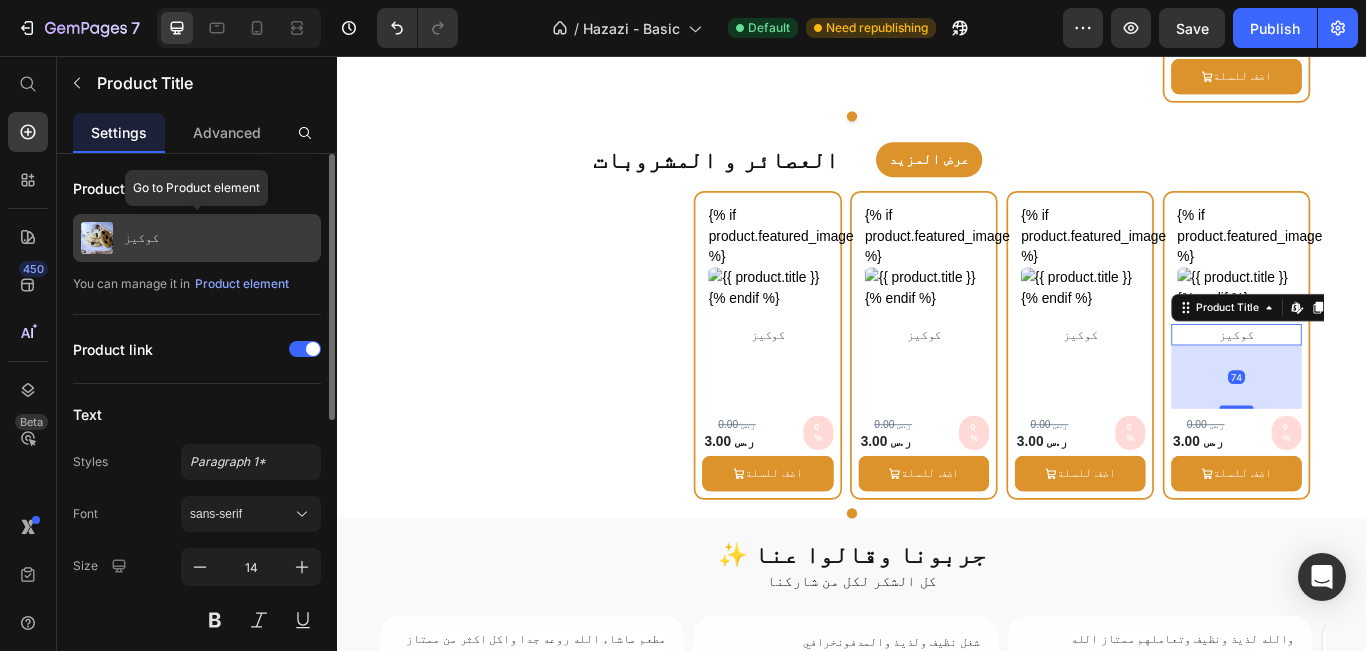 click on "كوكيز" at bounding box center [197, 238] 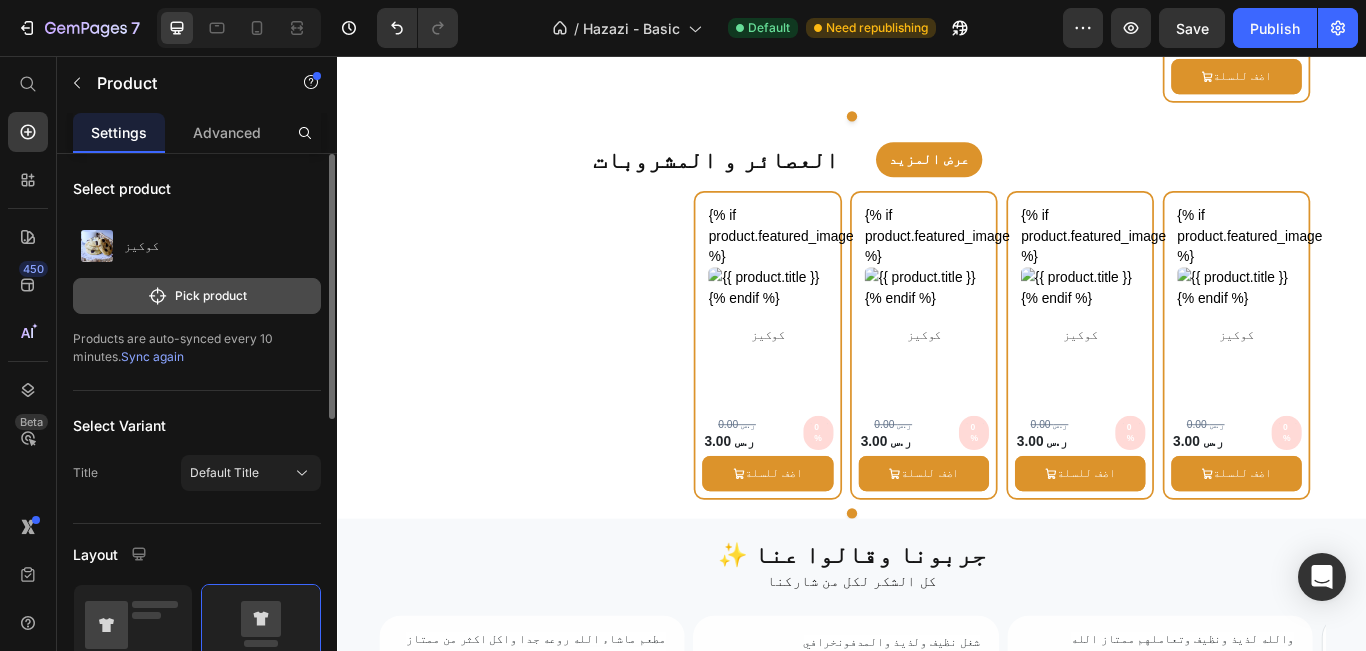 click on "Pick product" at bounding box center (197, 296) 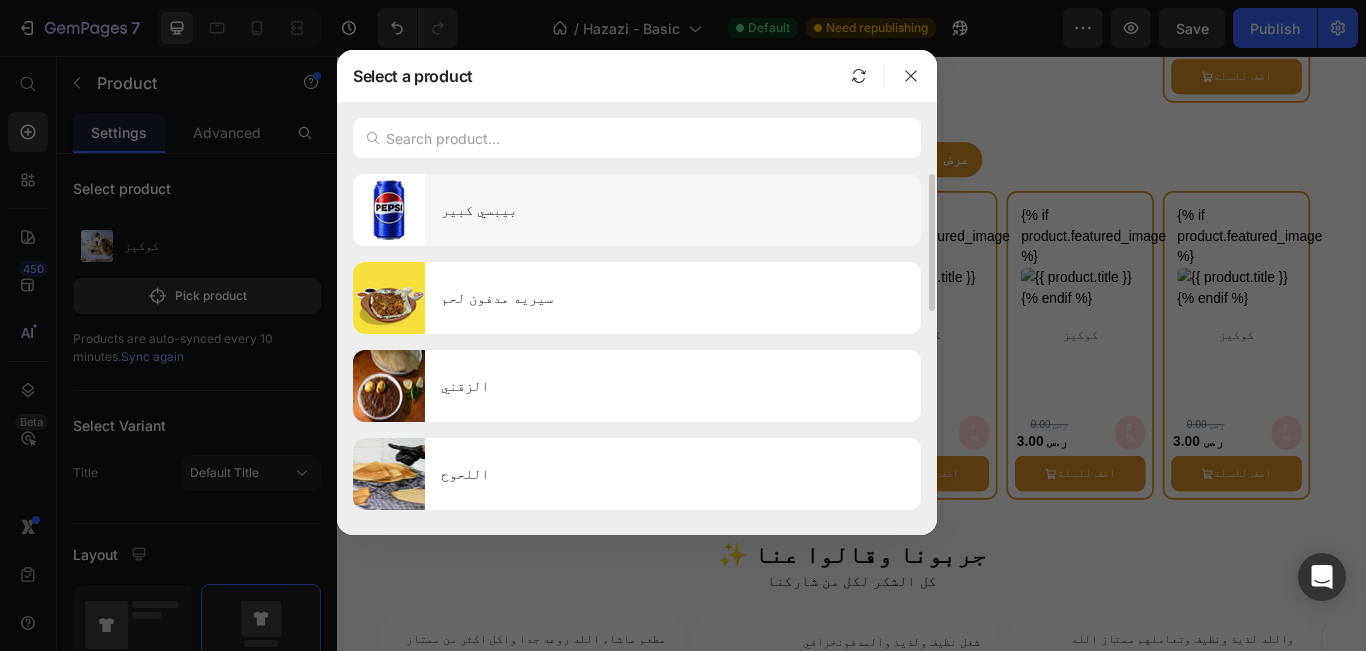 click on "بيبسي كبير" at bounding box center (673, 210) 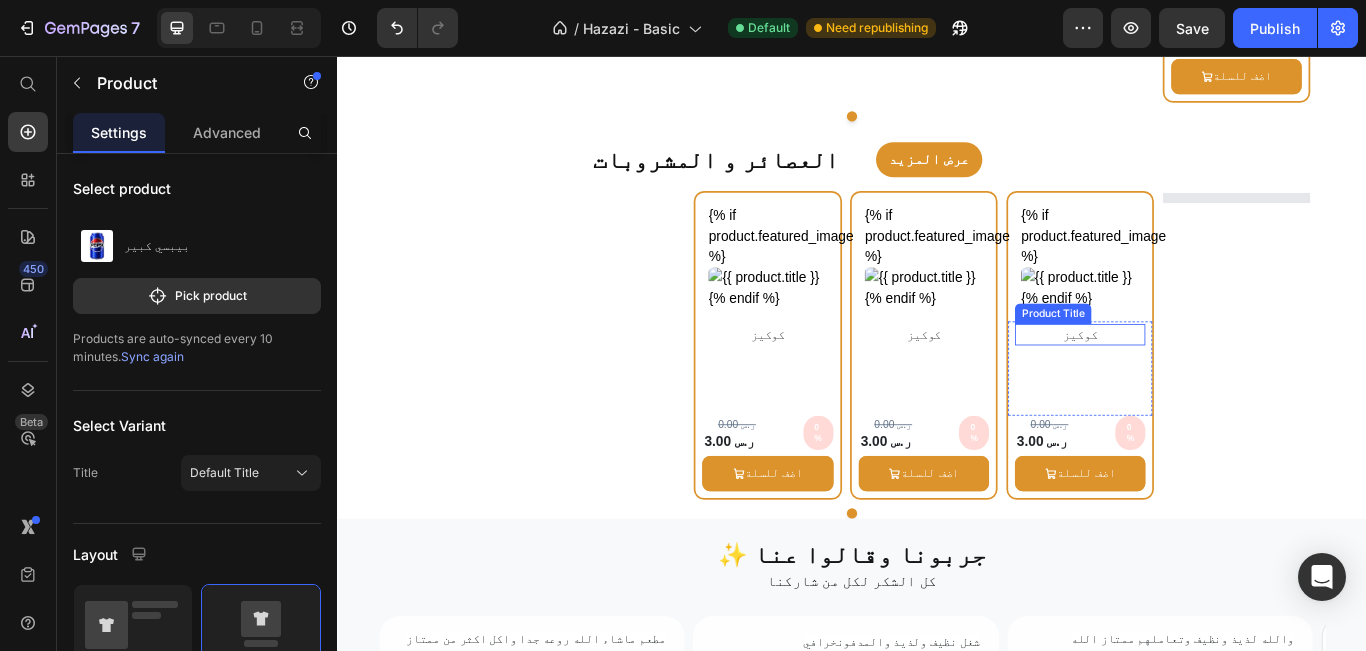 click on "كوكيز" at bounding box center [1203, 380] 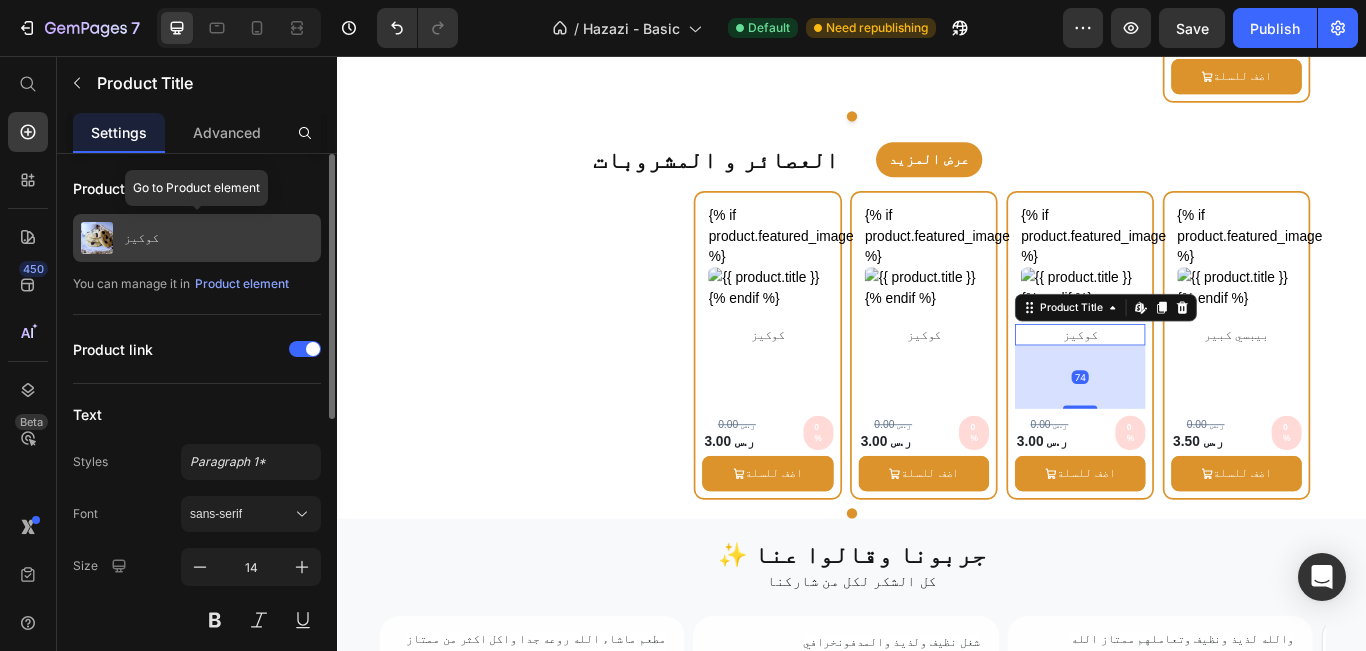 click on "كوكيز" at bounding box center [197, 238] 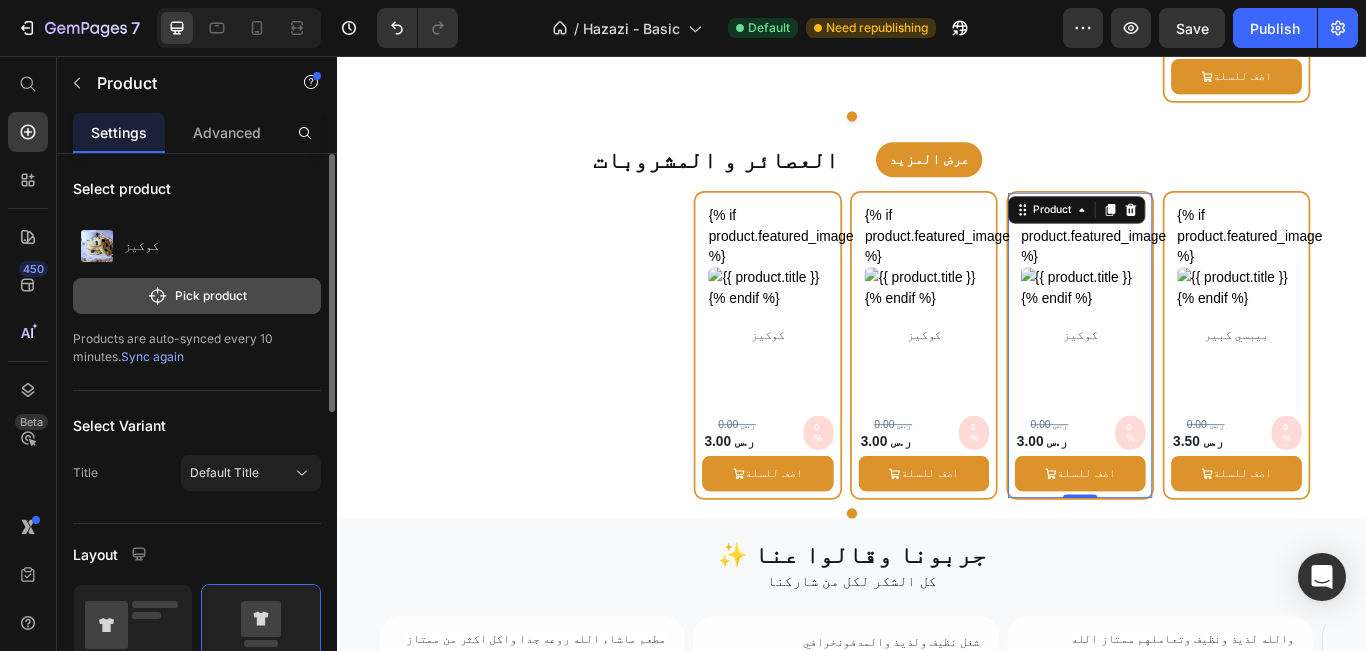 click on "Pick product" at bounding box center (197, 296) 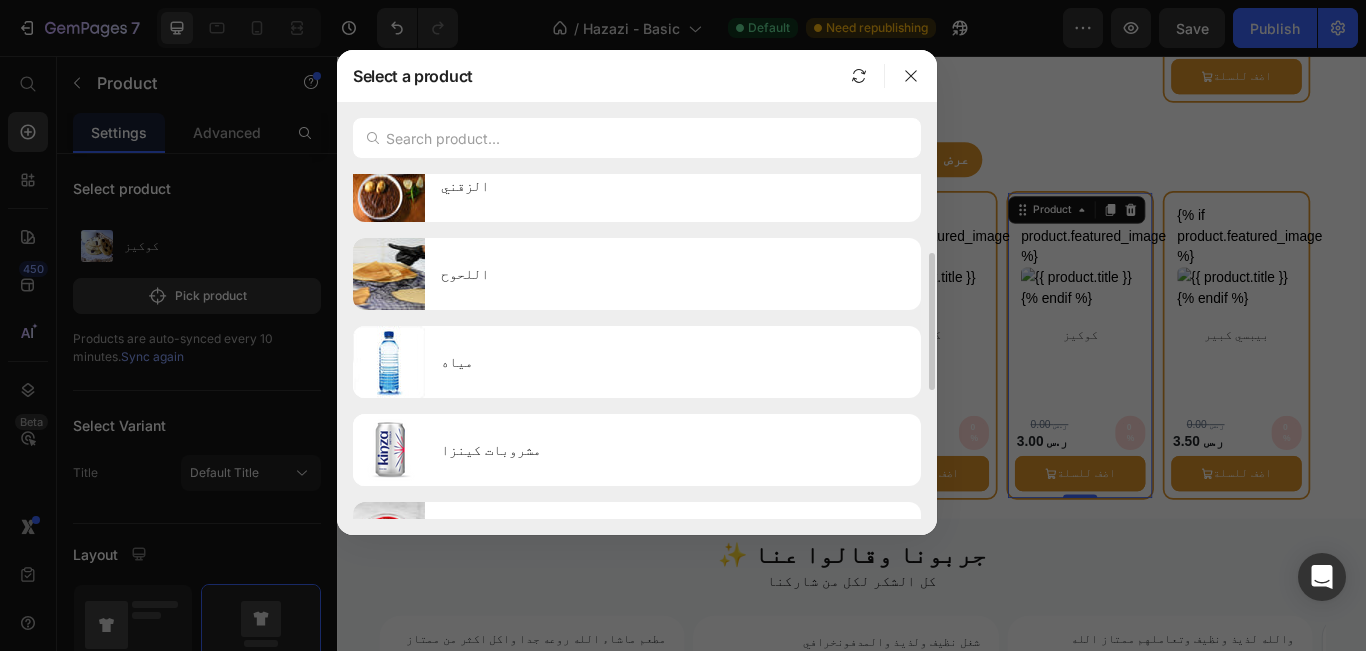 scroll, scrollTop: 300, scrollLeft: 0, axis: vertical 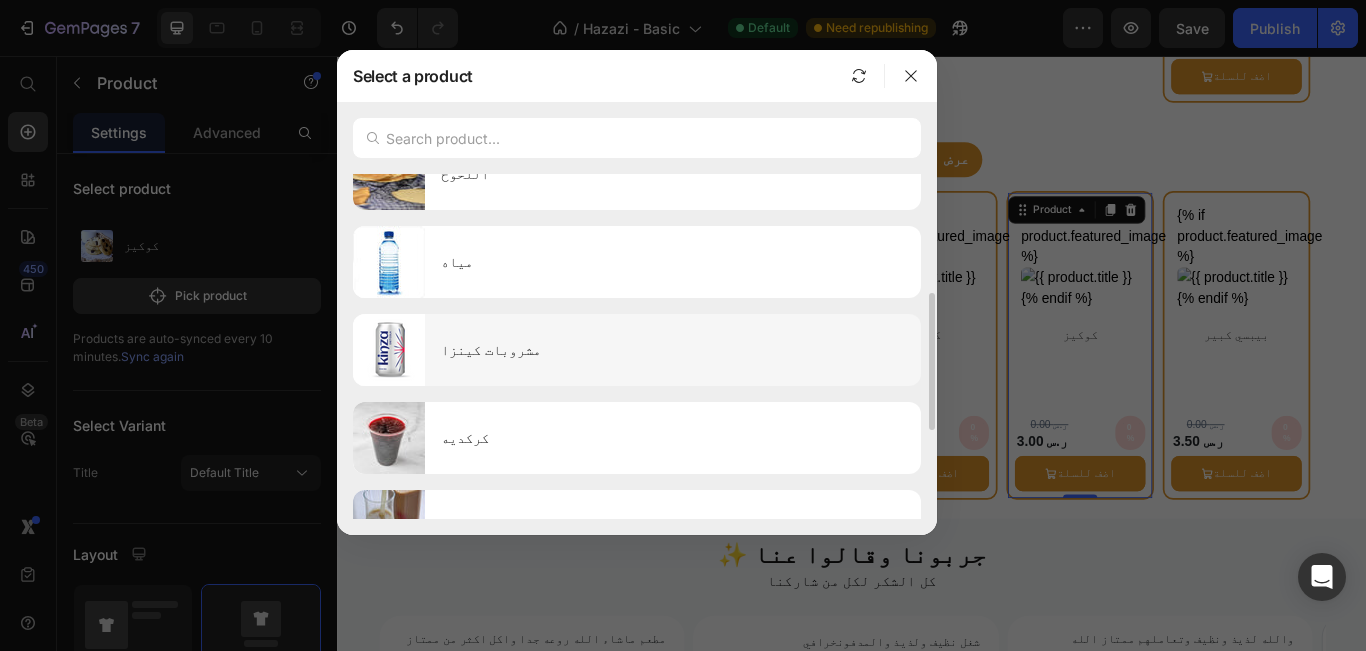 click on "مشروبات كينزا" at bounding box center [673, 350] 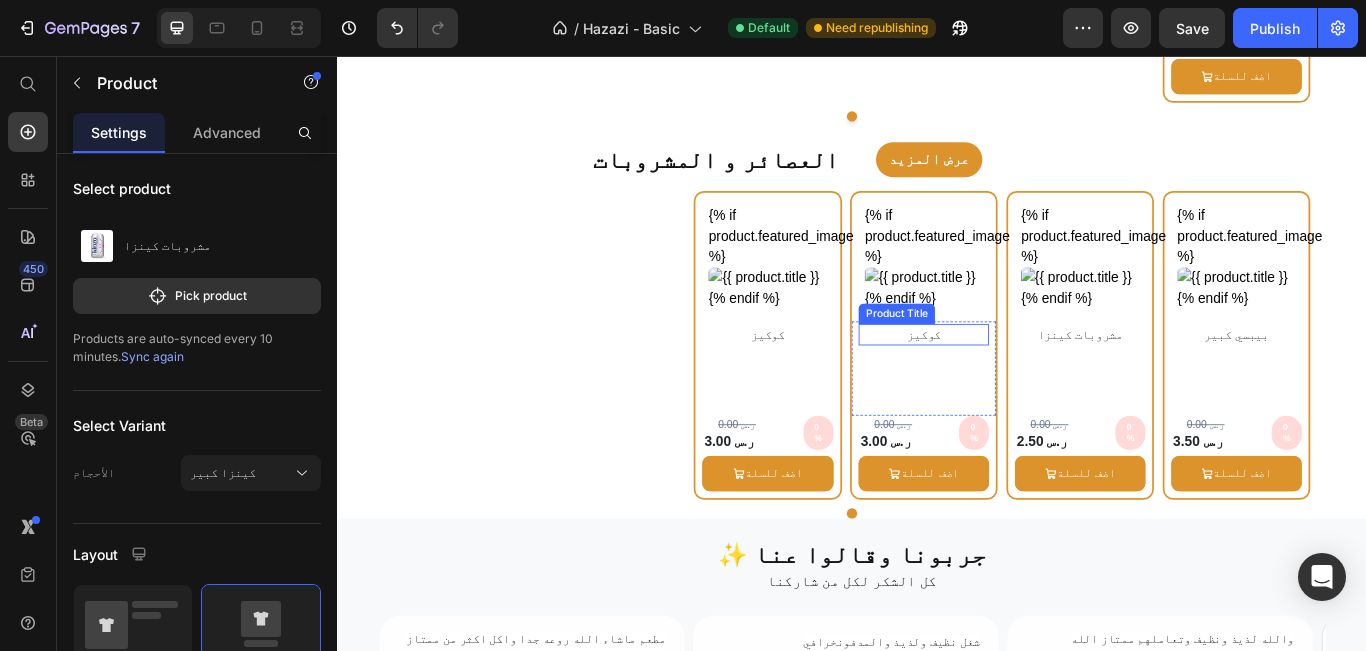 click on "كوكيز" at bounding box center (1020, 380) 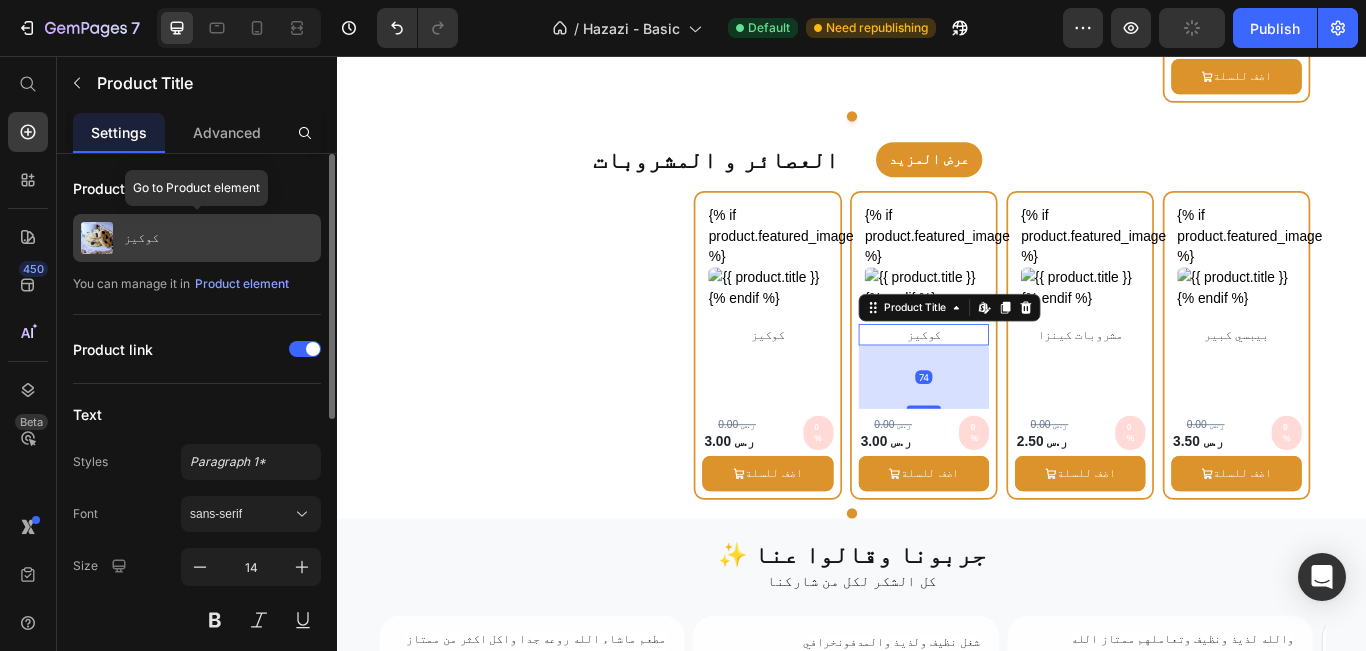 click on "كوكيز" at bounding box center (197, 238) 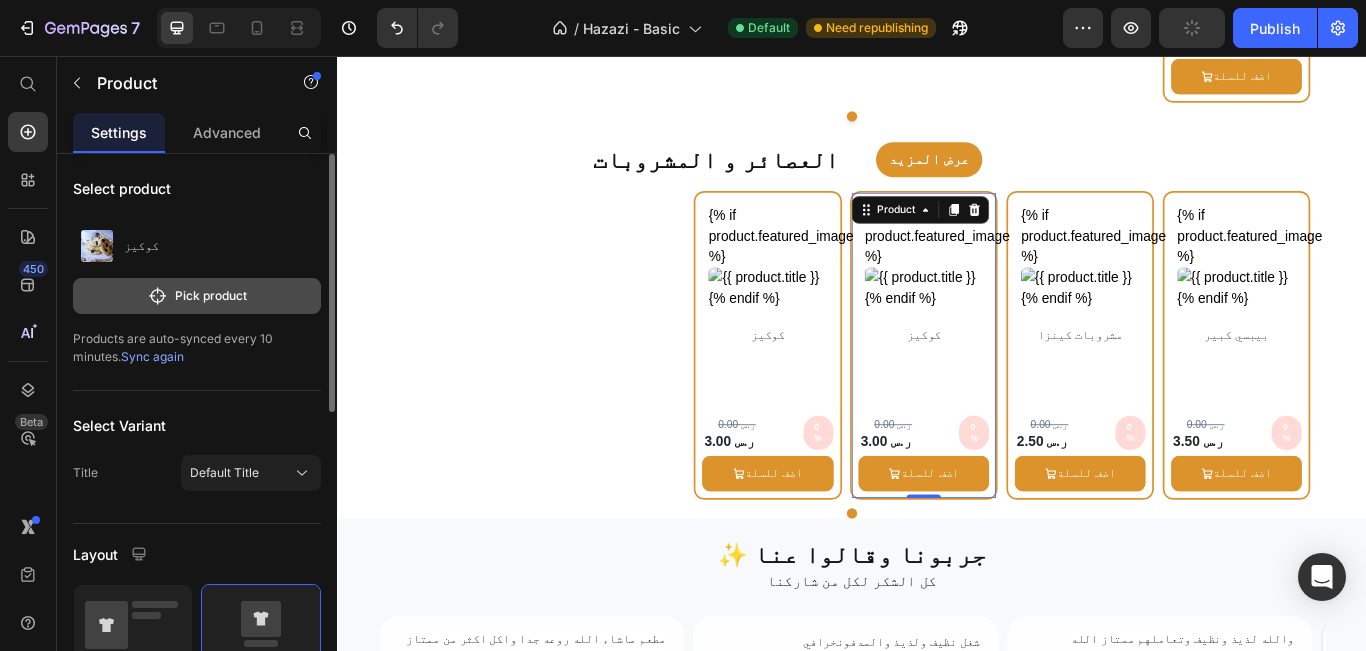 click on "Pick product" at bounding box center [197, 296] 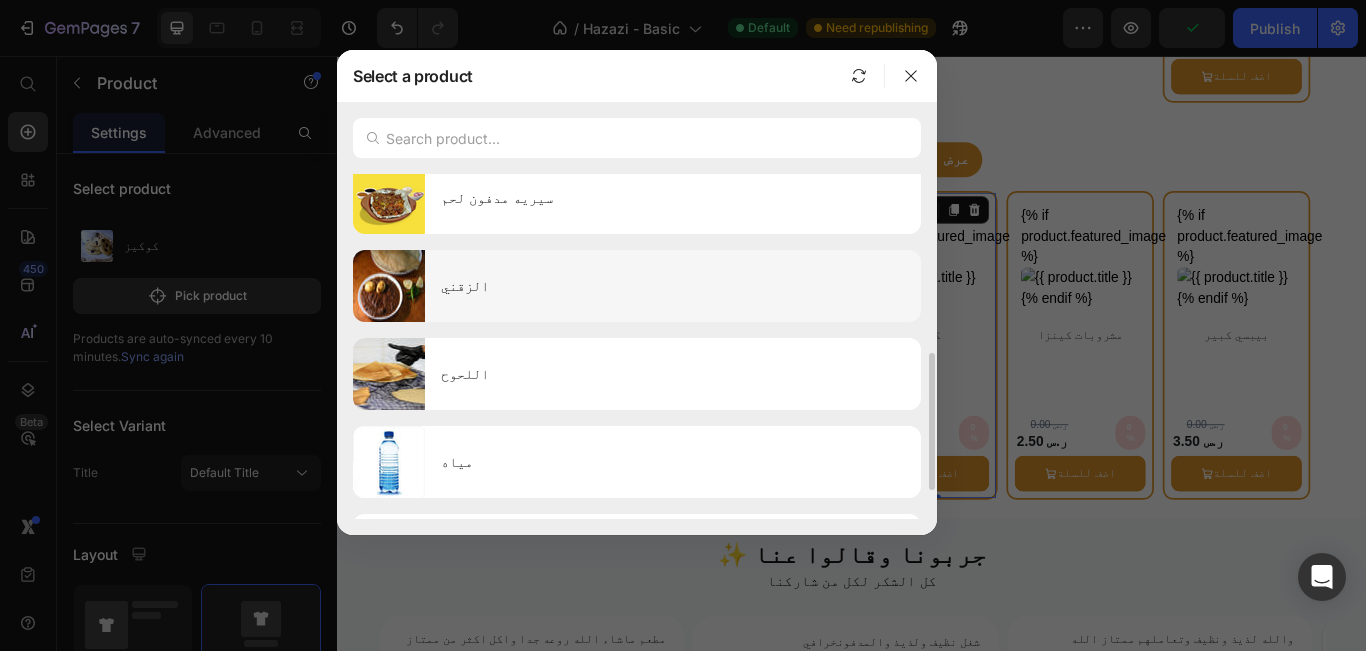 scroll, scrollTop: 200, scrollLeft: 0, axis: vertical 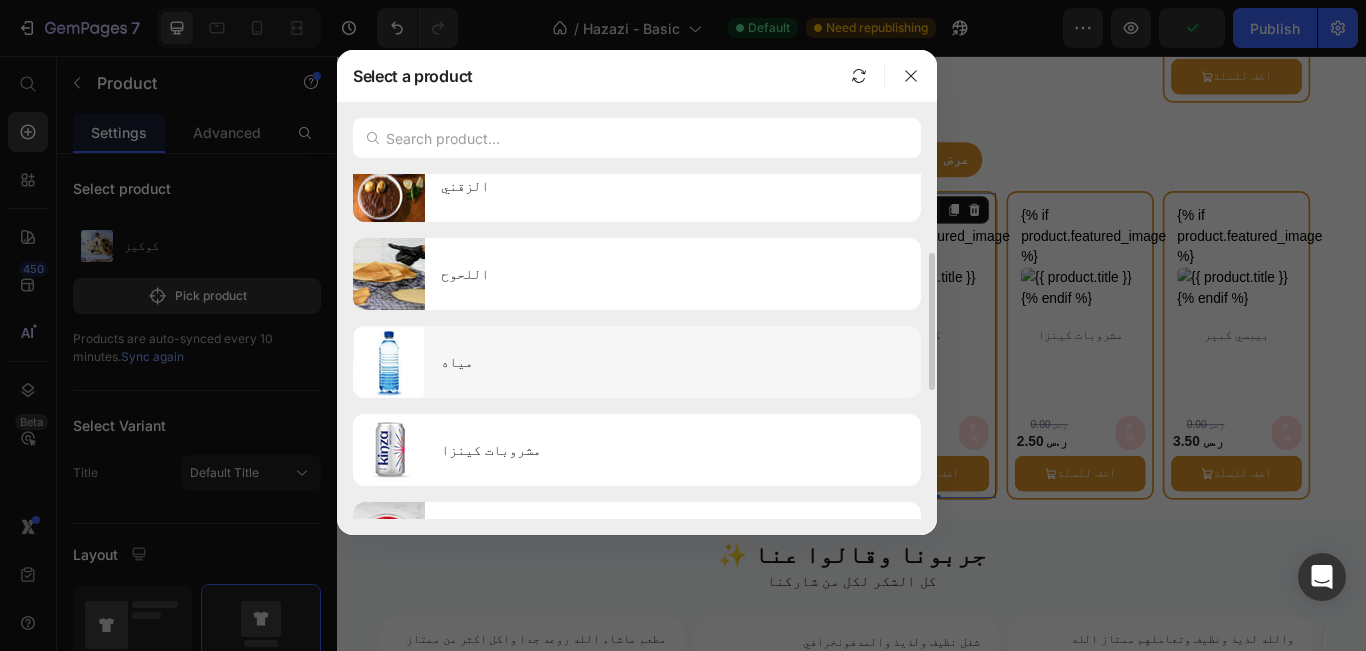 click on "مياه" at bounding box center [673, 362] 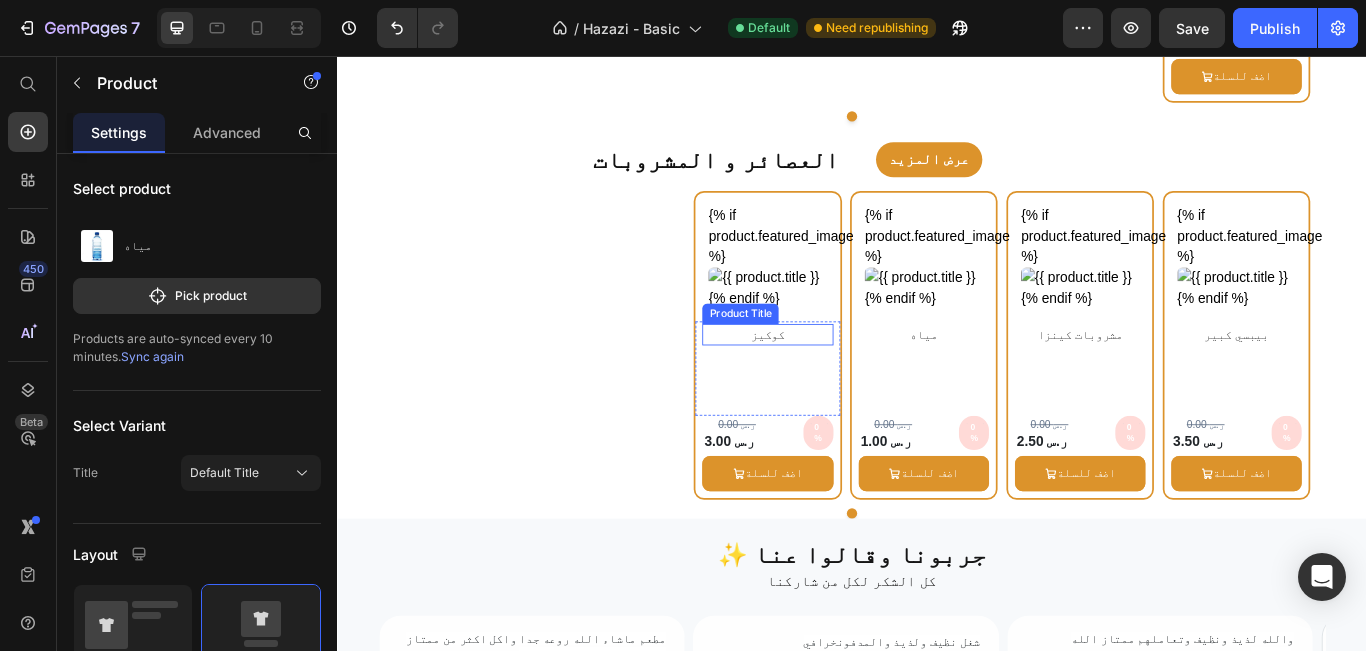 click on "كوكيز" at bounding box center [838, 380] 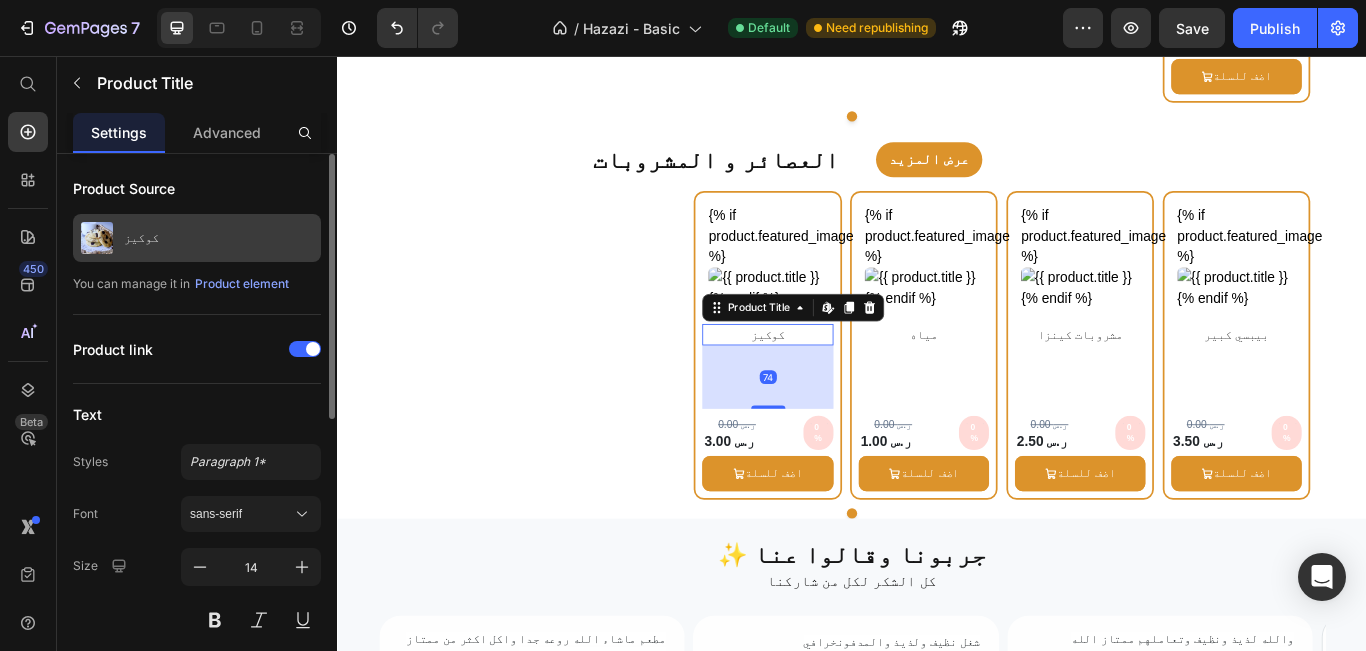 click on "كوكيز" at bounding box center [197, 238] 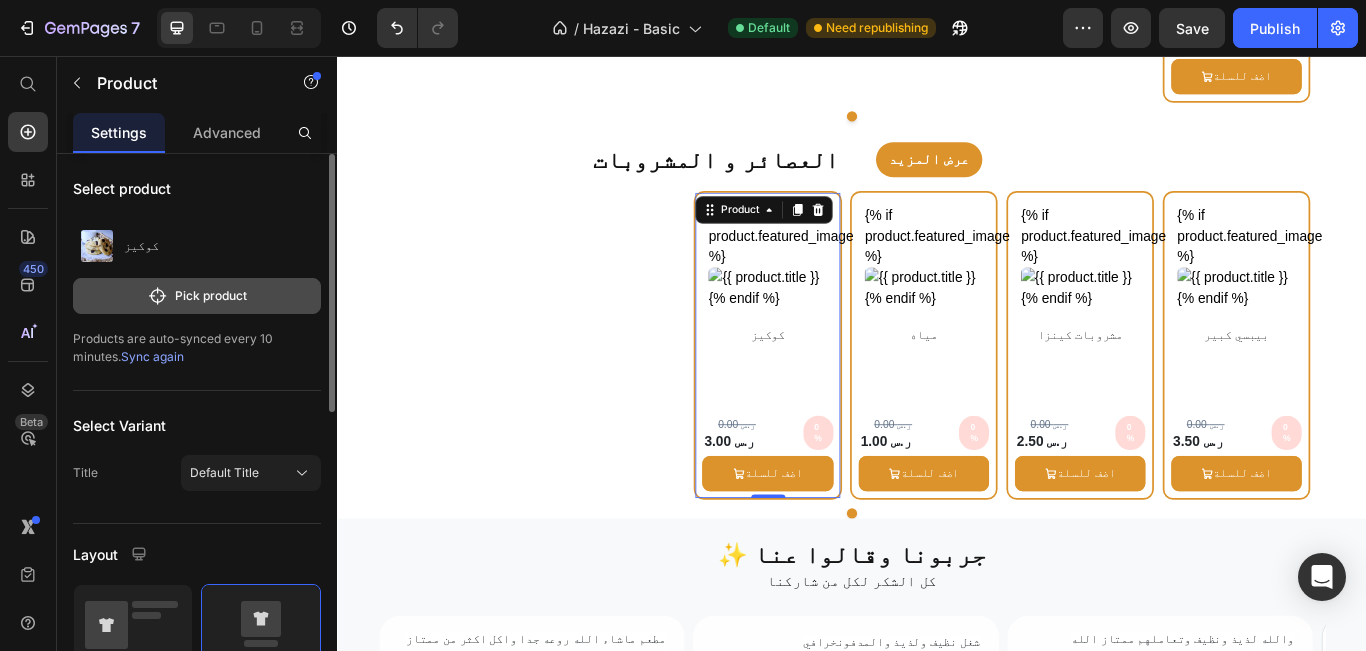 click on "Pick product" at bounding box center (197, 296) 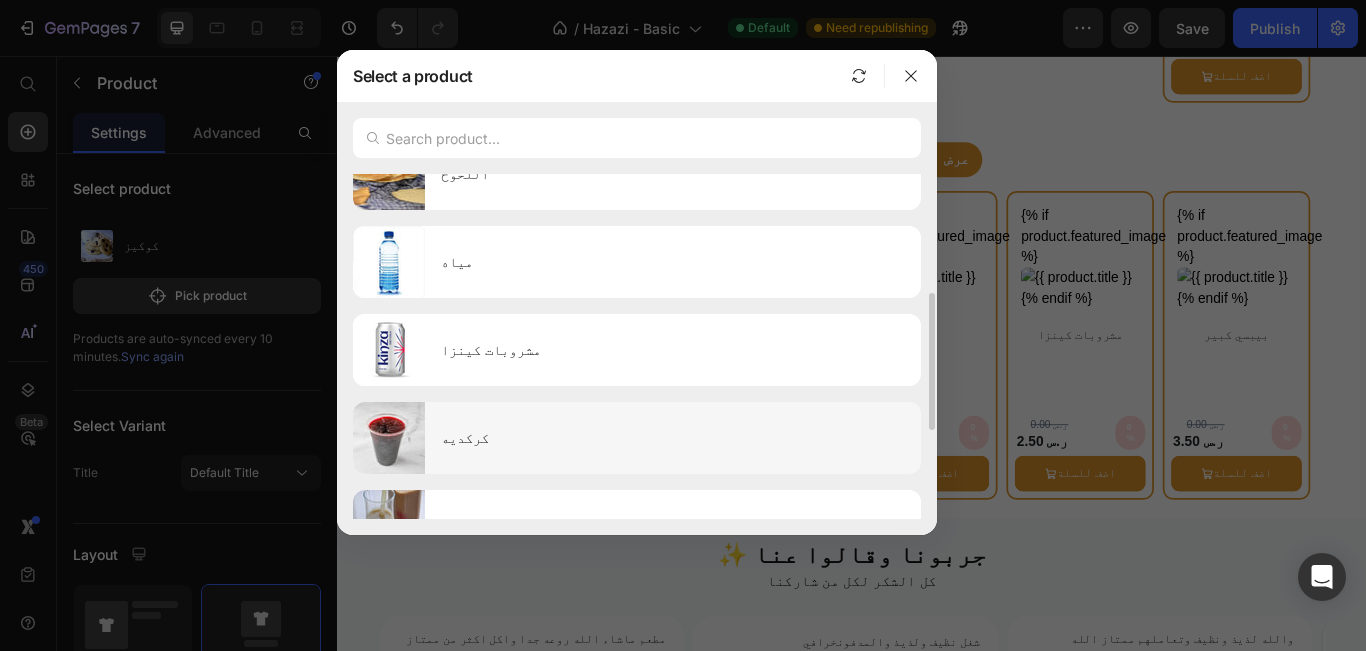 scroll, scrollTop: 400, scrollLeft: 0, axis: vertical 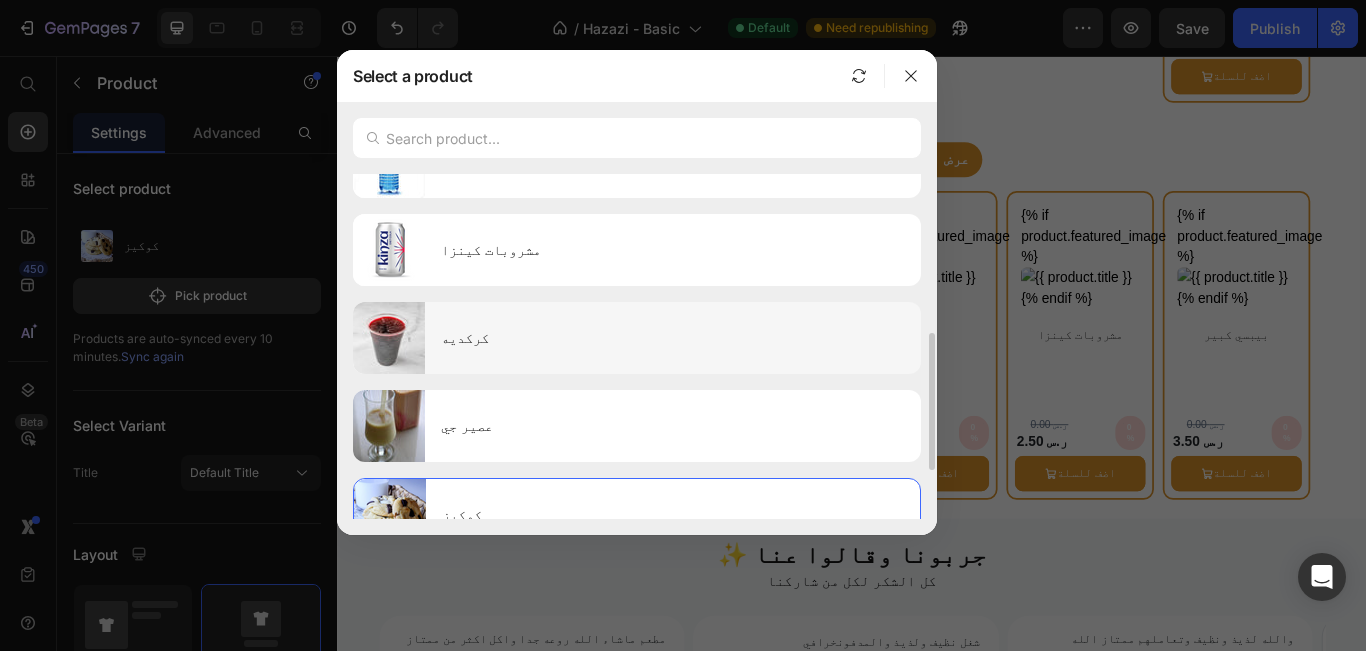 click on "كركديه" at bounding box center [673, 338] 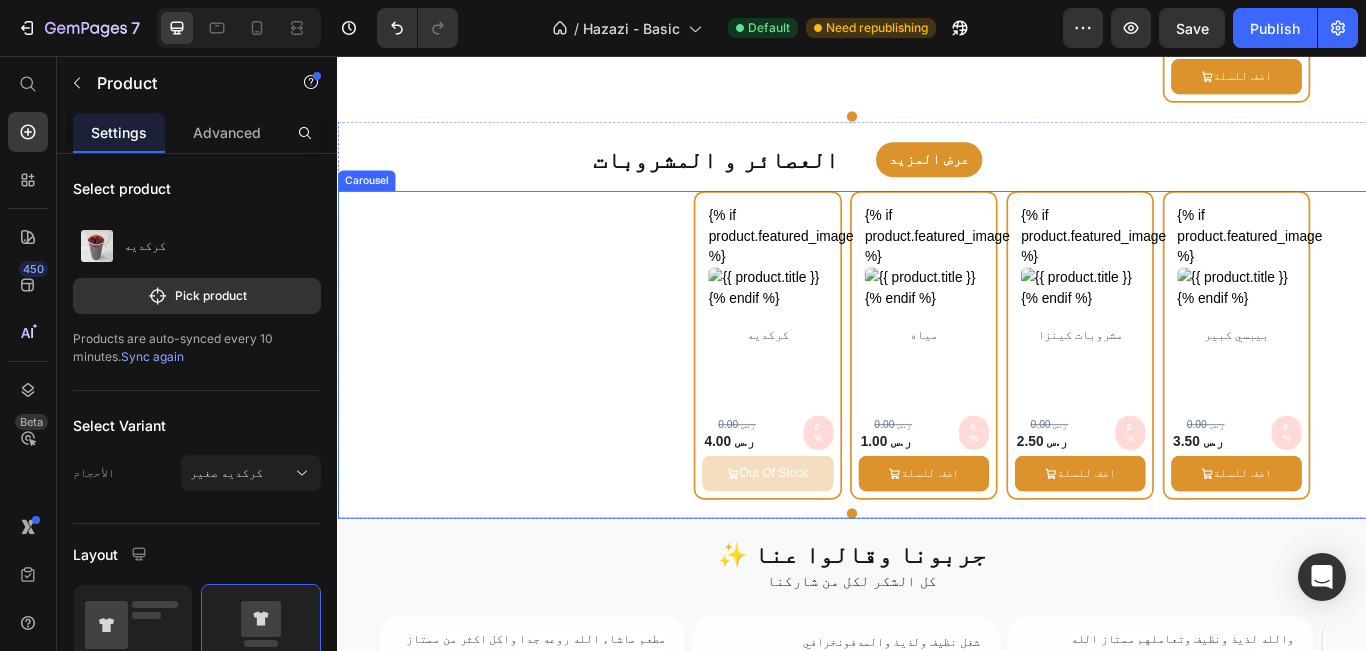 click on "{% if product.featured_image %}
{% endif %} Custom Code بيبسي كبير Product Title Row 0.00 ر.س Product Price 3.50 ر.س Product Price 0% Discount Tag Row Row
اضف للسلة Product Cart Button Row Product Row {% if product.featured_image %}
{% endif %} Custom Code مشروبات كينزا Product Title Row 0.00 ر.س Product Price 2.50 ر.س Product Price 0% Discount Tag Row Row
اضف للسلة Product Cart Button Row Product Row {% if product.featured_image %}
{% endif %} Custom Code مياه Product Title Row 0.00 ر.س Product Price 1.00 ر.س Product Price 0% Discount Tag Row Row
اضف للسلة Product Cart Button Row Product Row {% if product.featured_image %}
{% endif %} Custom Code كركديه Product Title Row 0.00 ر.س Product Price 4.00 ر.س Product Price 0% Discount Tag Row Row
Out Of Stock Product Cart Button Row Product Row" at bounding box center (937, 393) 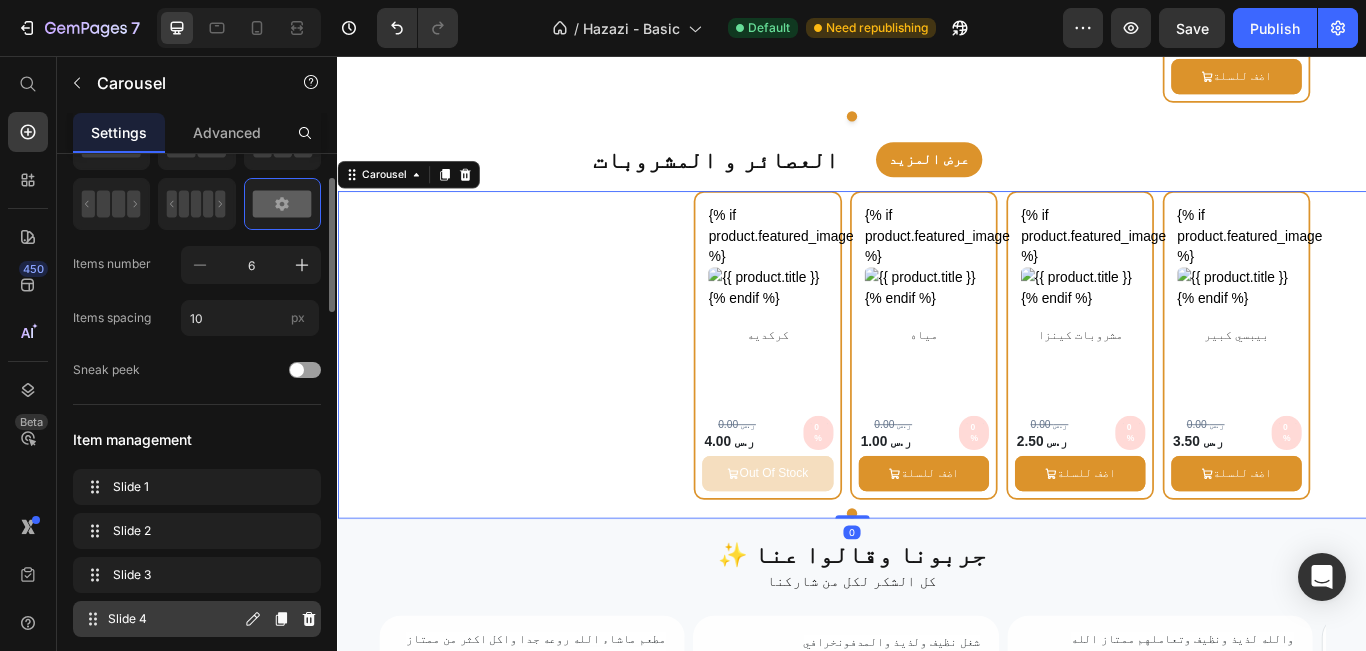 scroll, scrollTop: 300, scrollLeft: 0, axis: vertical 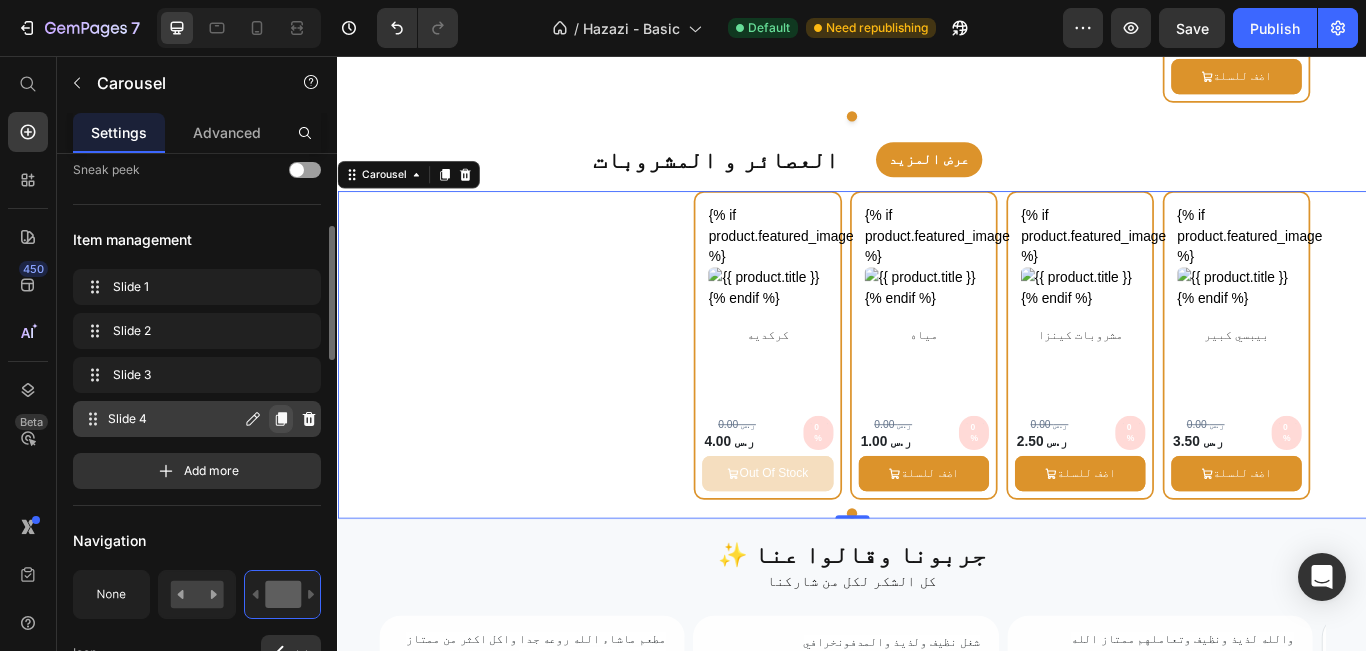 click 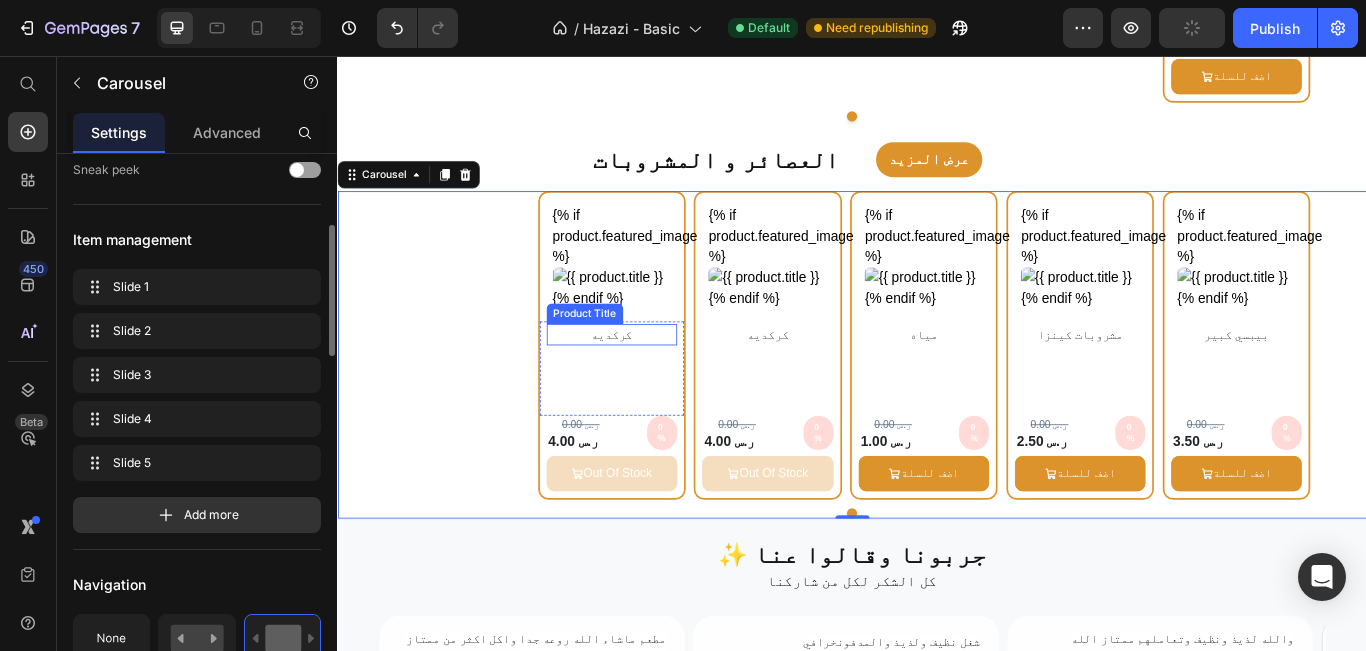 click on "كركديه" at bounding box center (656, 380) 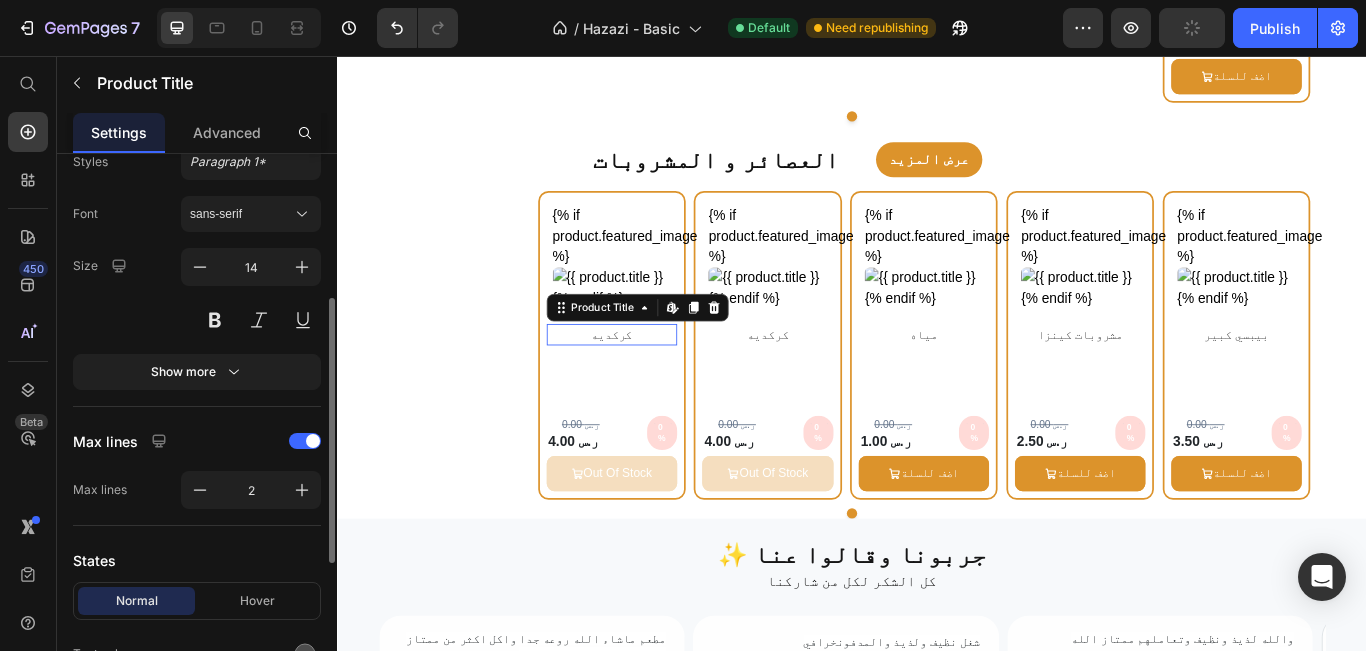 scroll, scrollTop: 0, scrollLeft: 0, axis: both 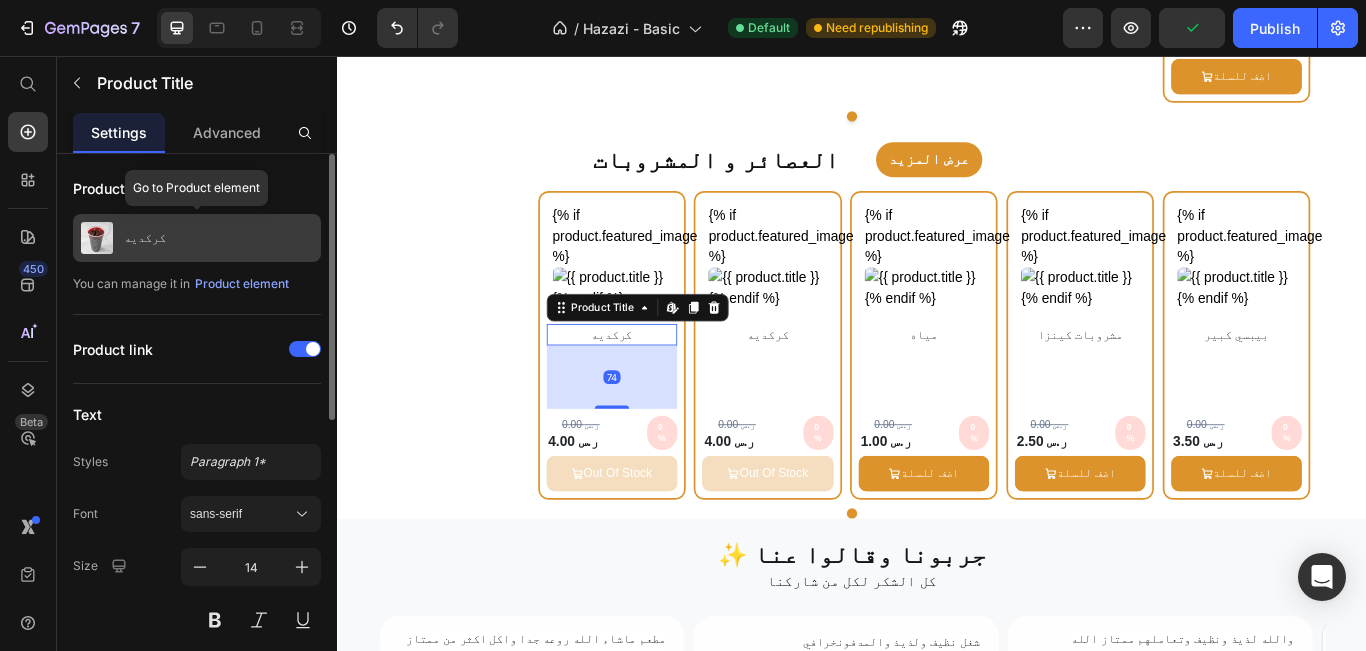 click on "كركديه" at bounding box center [197, 238] 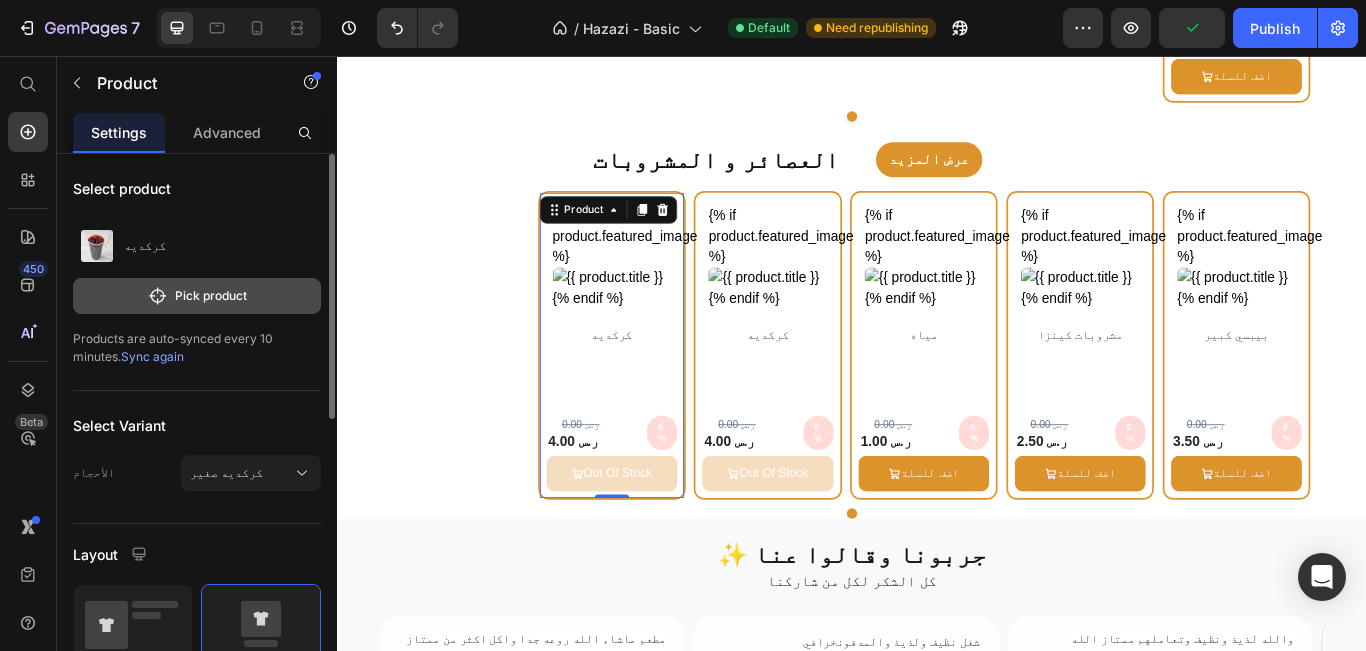 click on "Pick product" at bounding box center (197, 296) 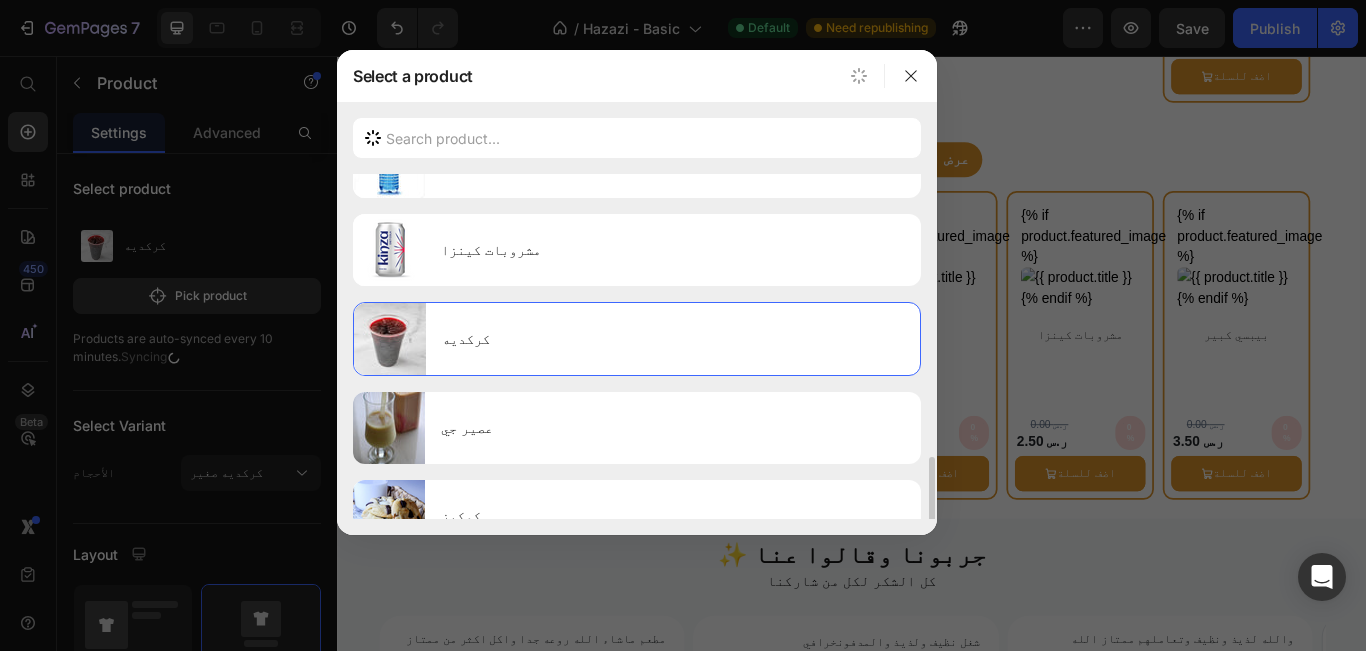 scroll, scrollTop: 500, scrollLeft: 0, axis: vertical 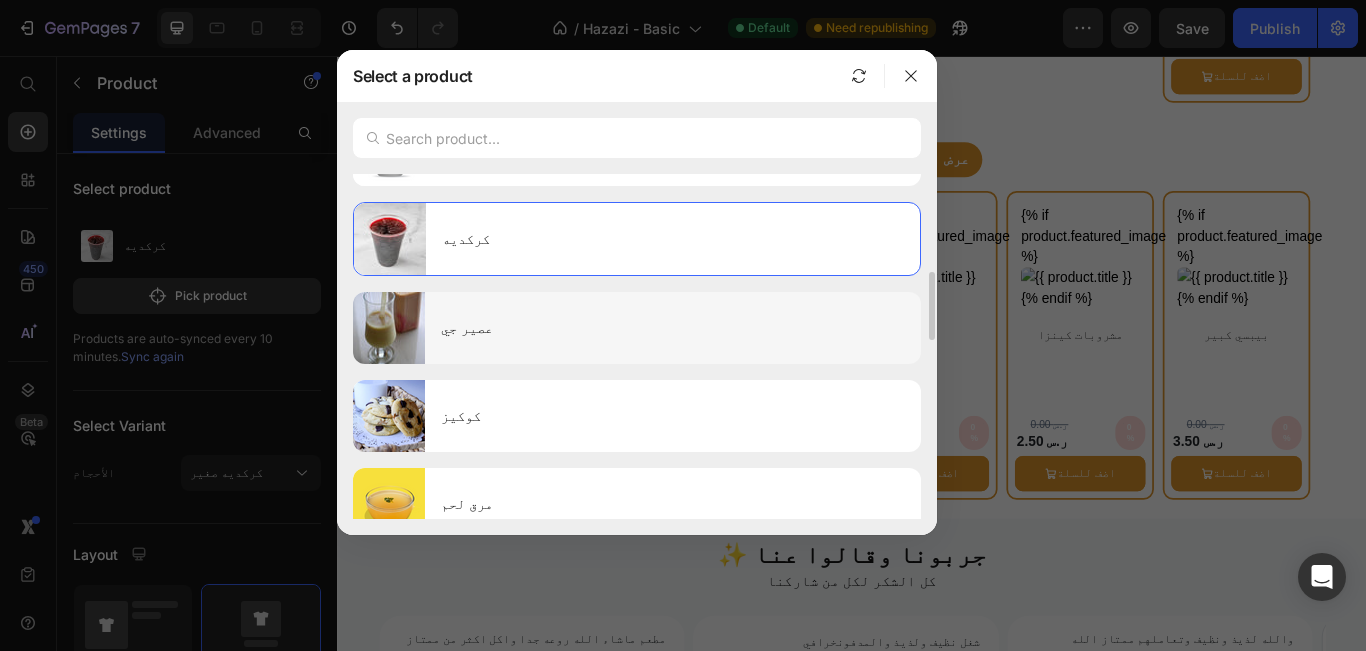 click on "عصير جي" at bounding box center [673, 328] 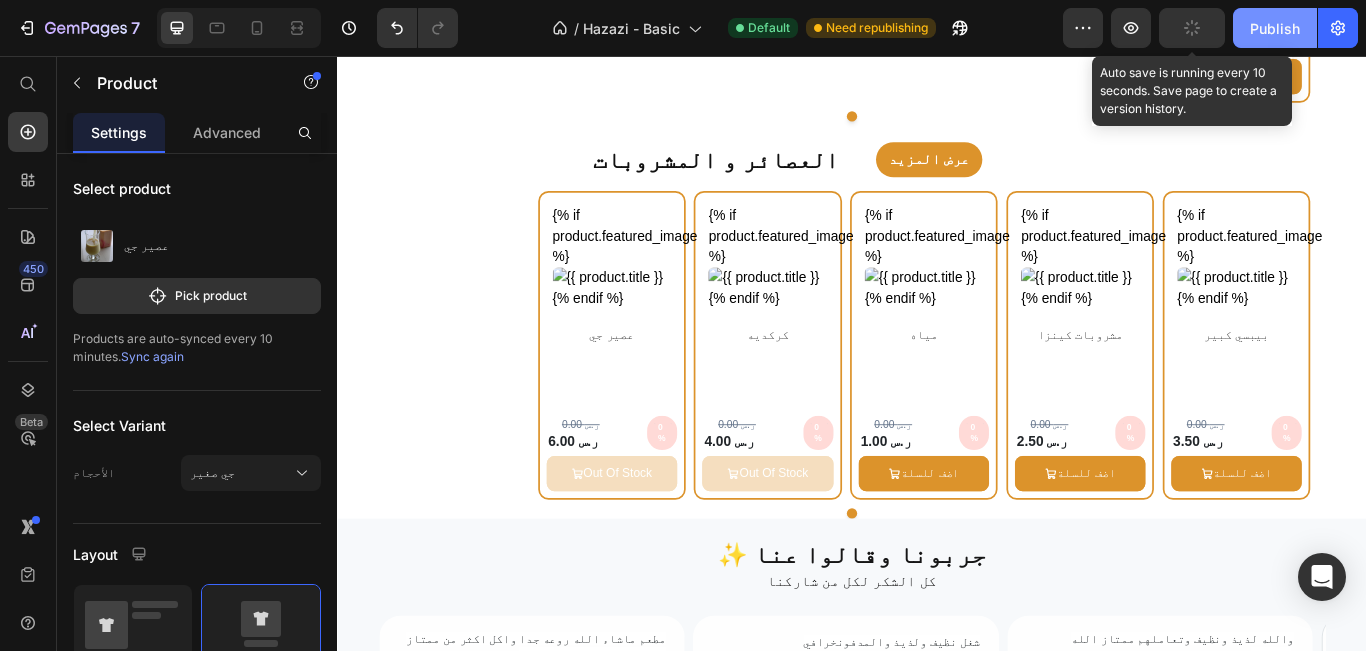 click on "Publish" at bounding box center [1275, 28] 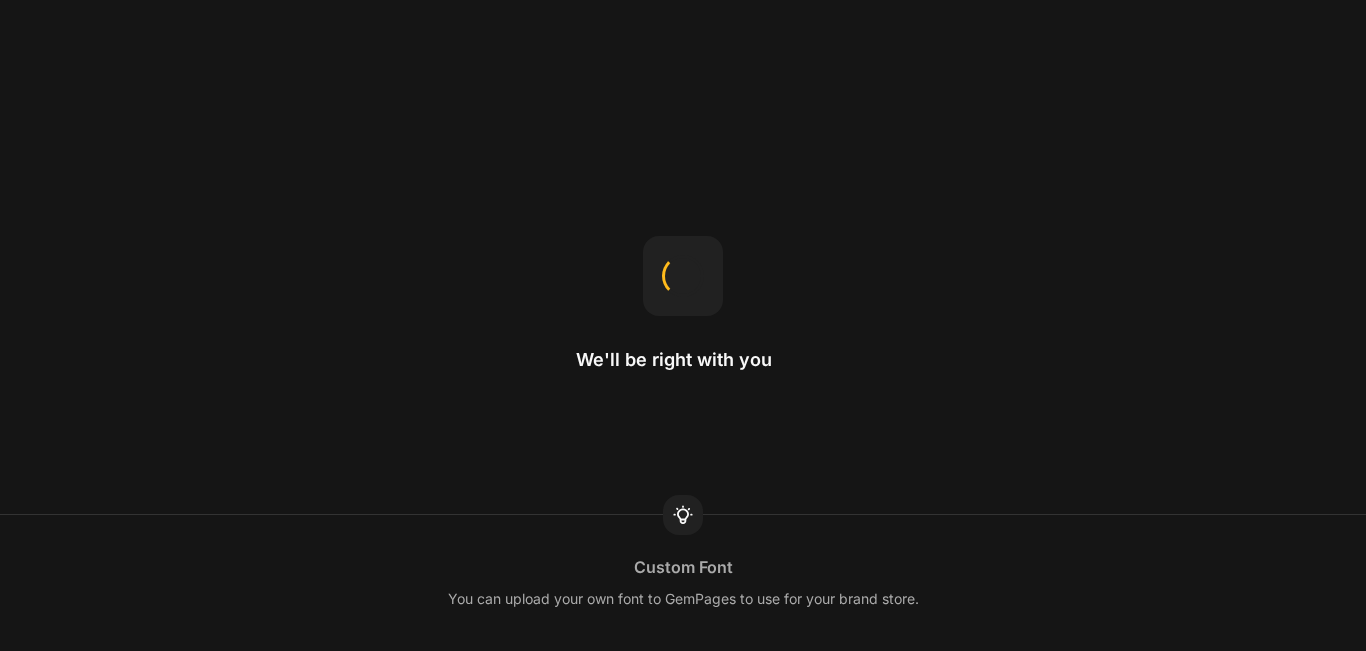 scroll, scrollTop: 0, scrollLeft: 0, axis: both 